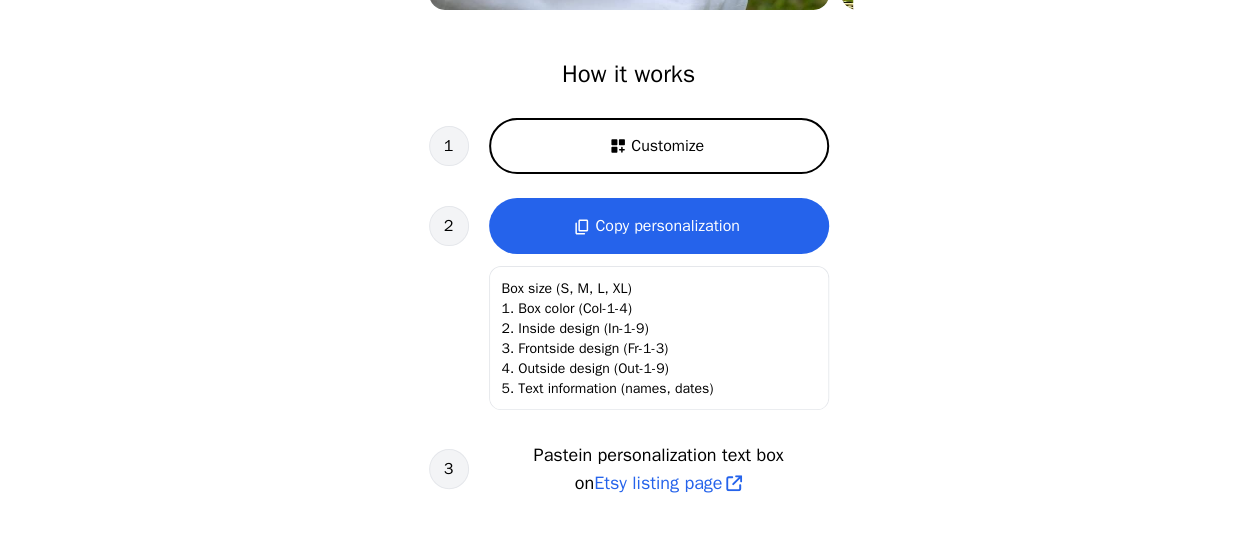 scroll, scrollTop: 643, scrollLeft: 0, axis: vertical 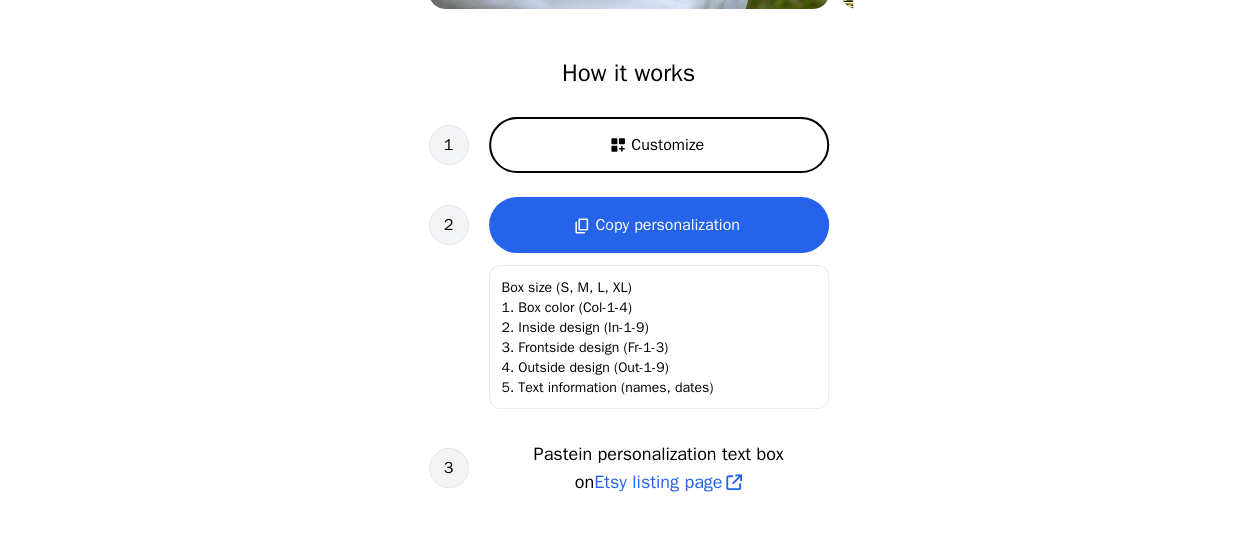 click on "Customize" at bounding box center [667, 145] 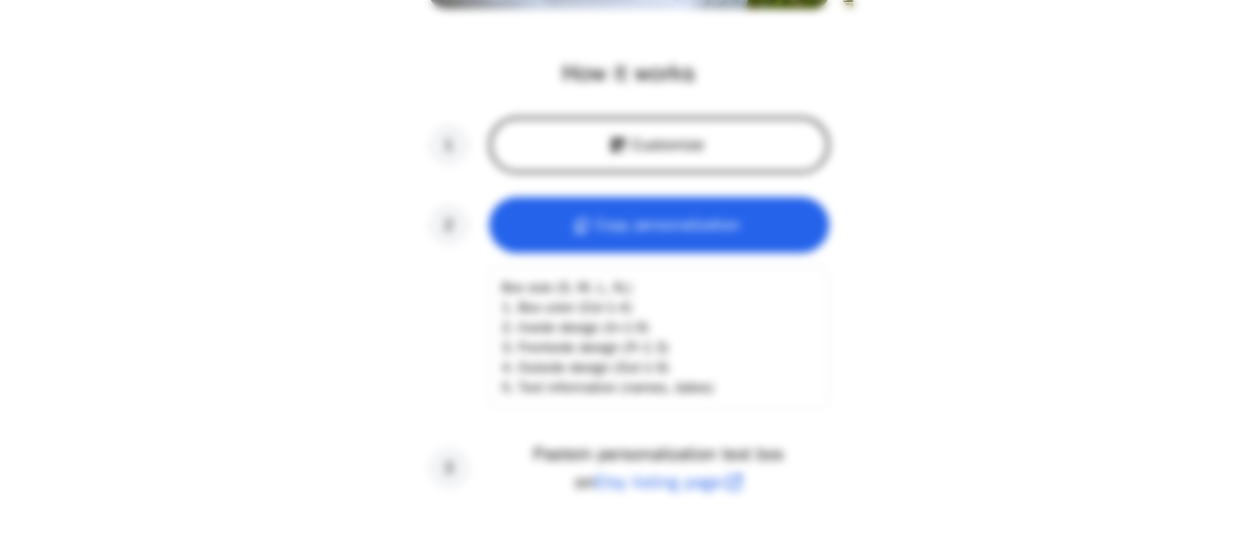 scroll, scrollTop: 0, scrollLeft: 256, axis: horizontal 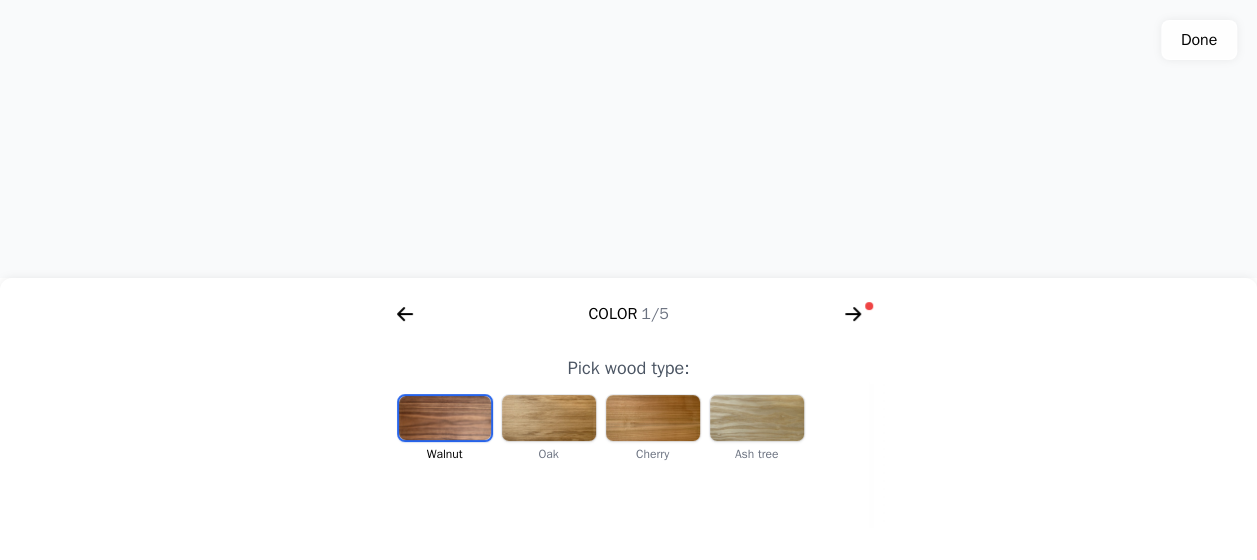 click at bounding box center (445, 418) 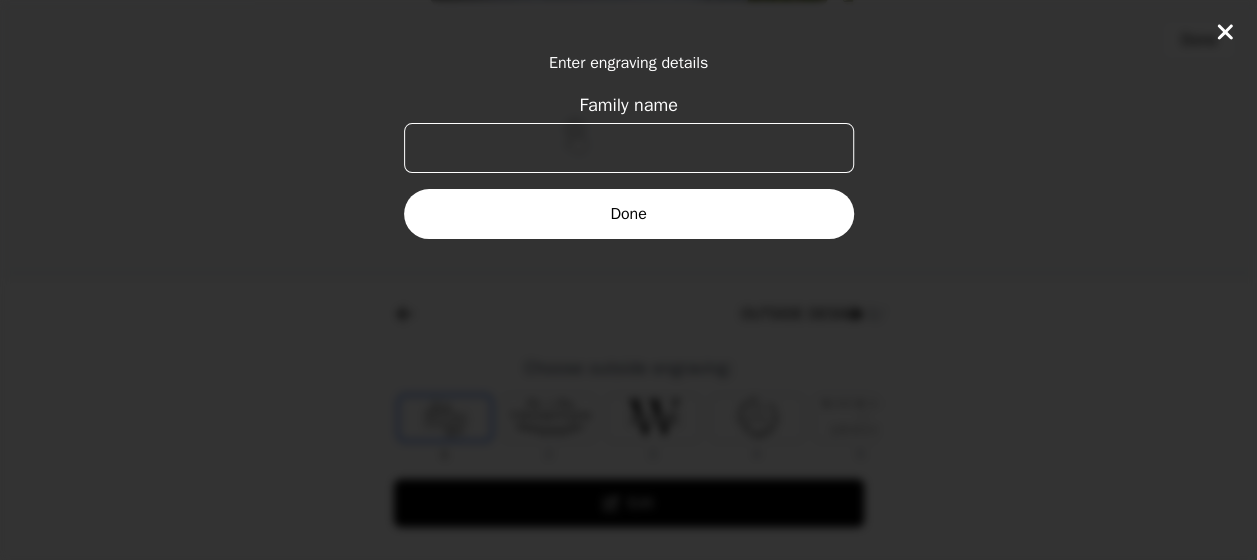 scroll, scrollTop: 0, scrollLeft: 768, axis: horizontal 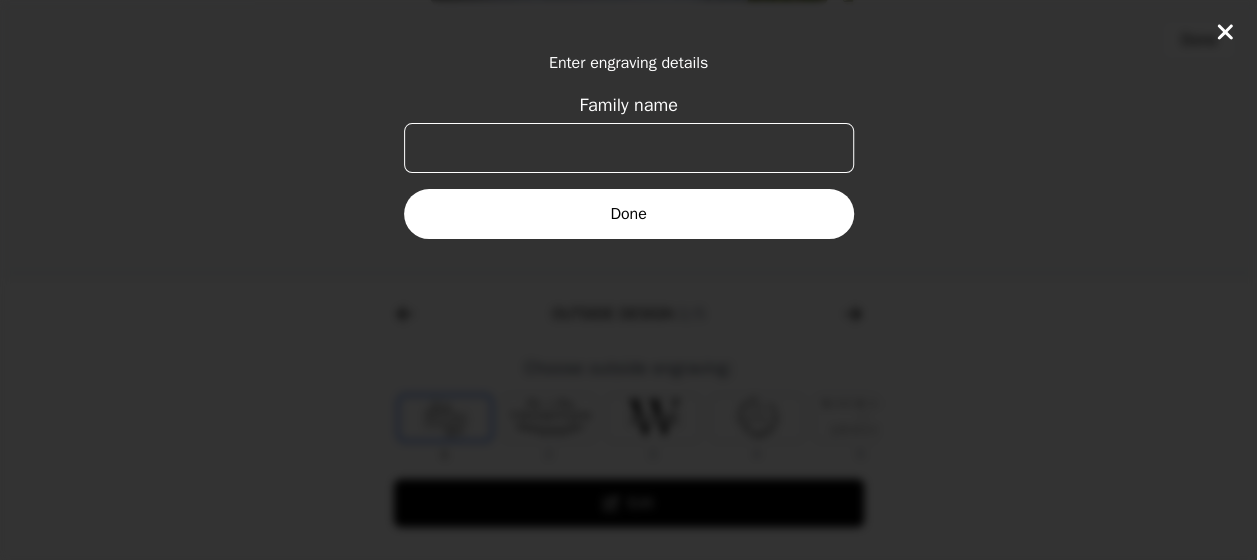 click on "Family name" at bounding box center [629, 148] 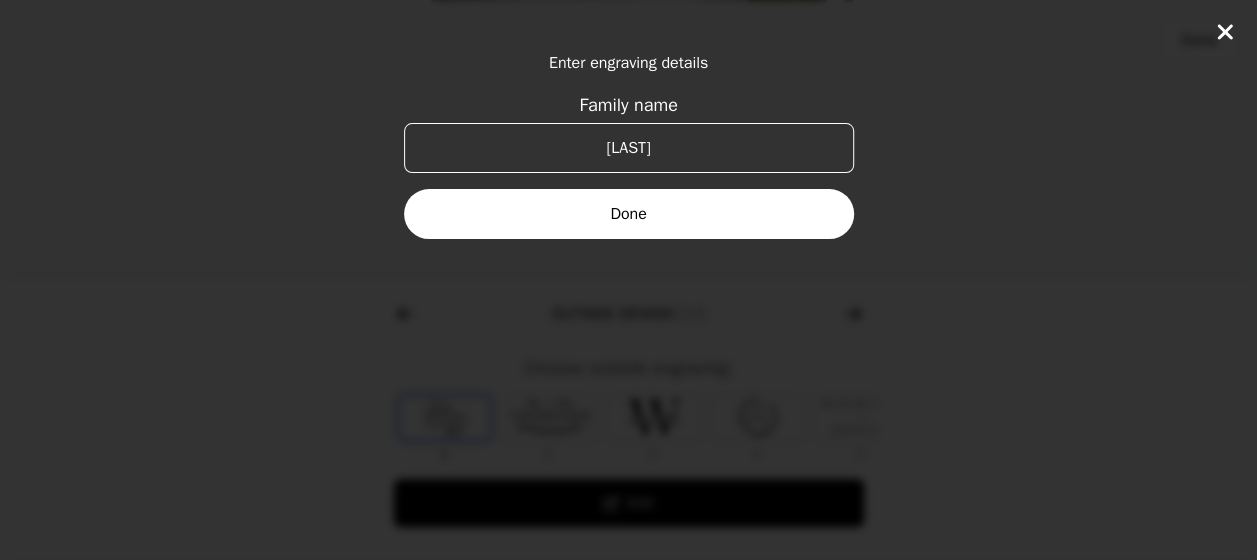 type on "[LAST]" 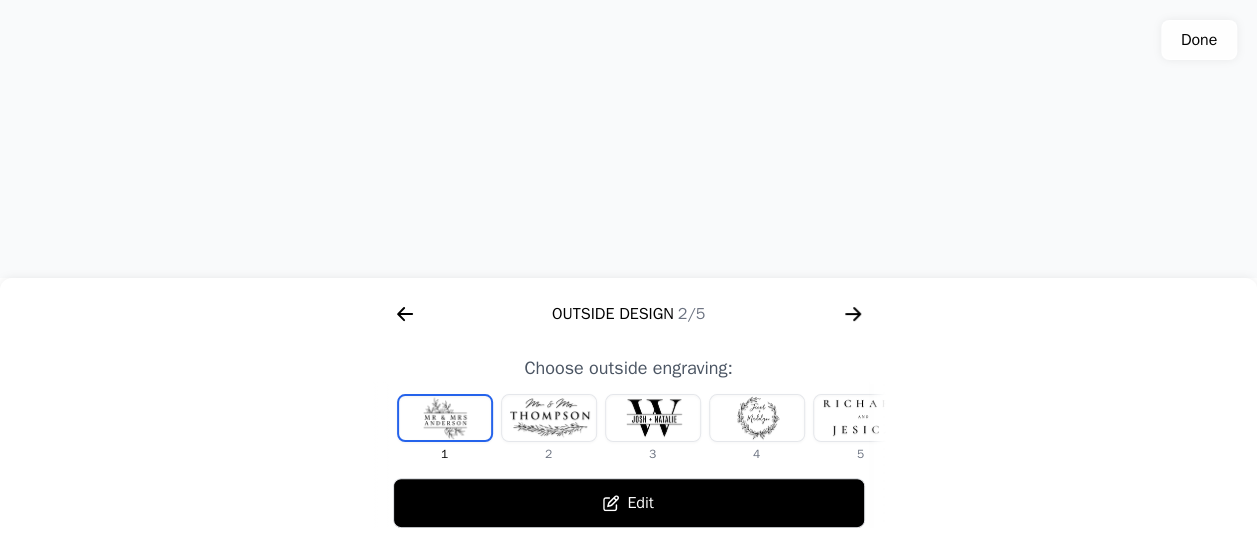 click at bounding box center [861, 418] 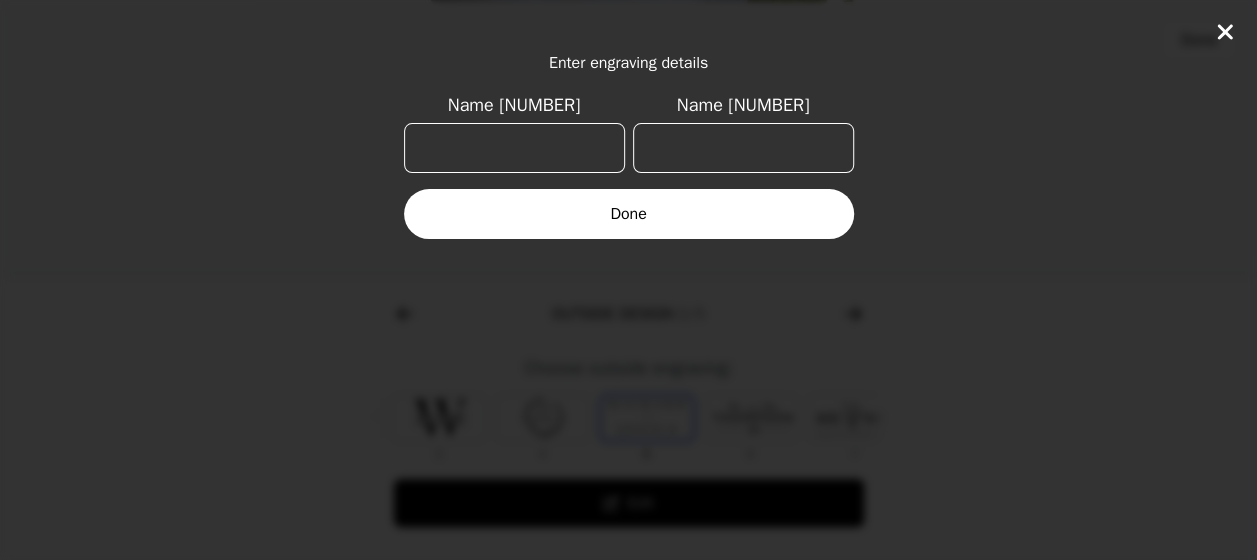 scroll, scrollTop: 0, scrollLeft: 232, axis: horizontal 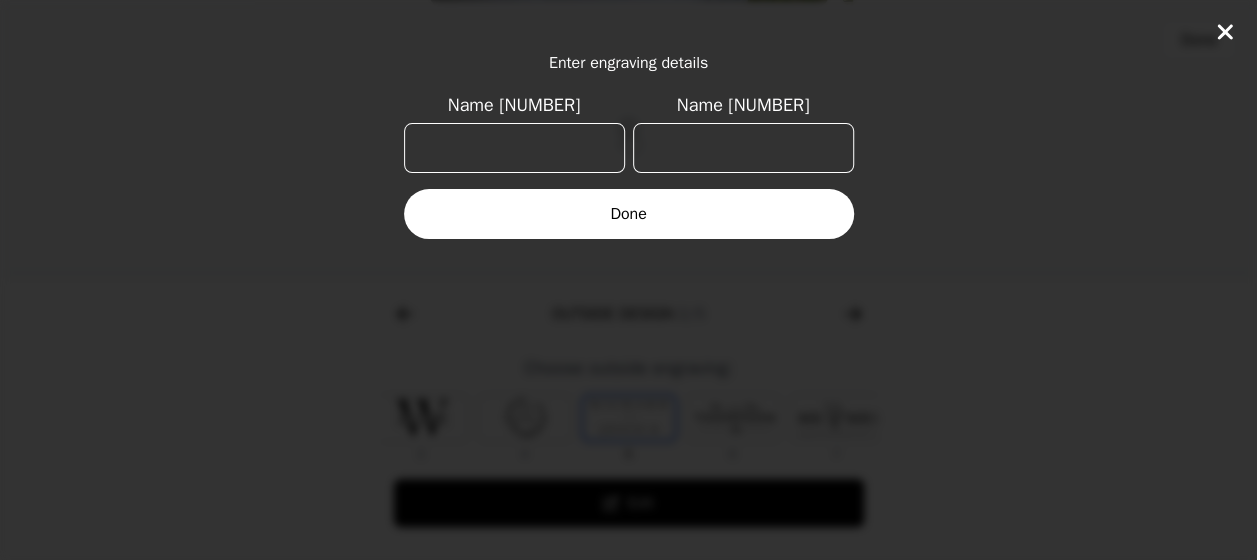 click on "Name [NUMBER]" at bounding box center (514, 148) 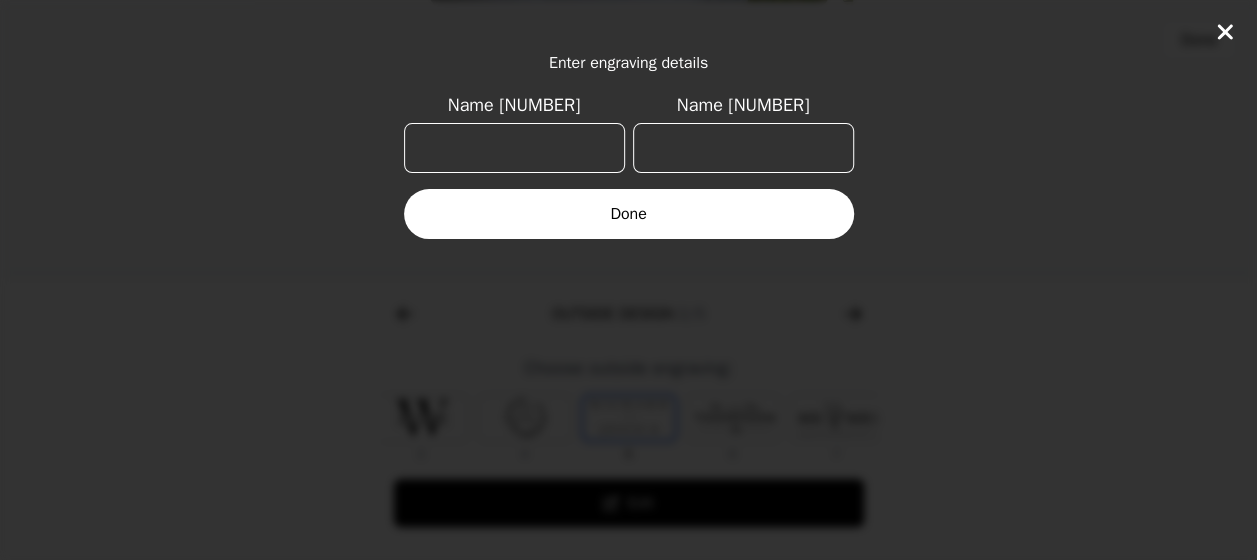 type on "F" 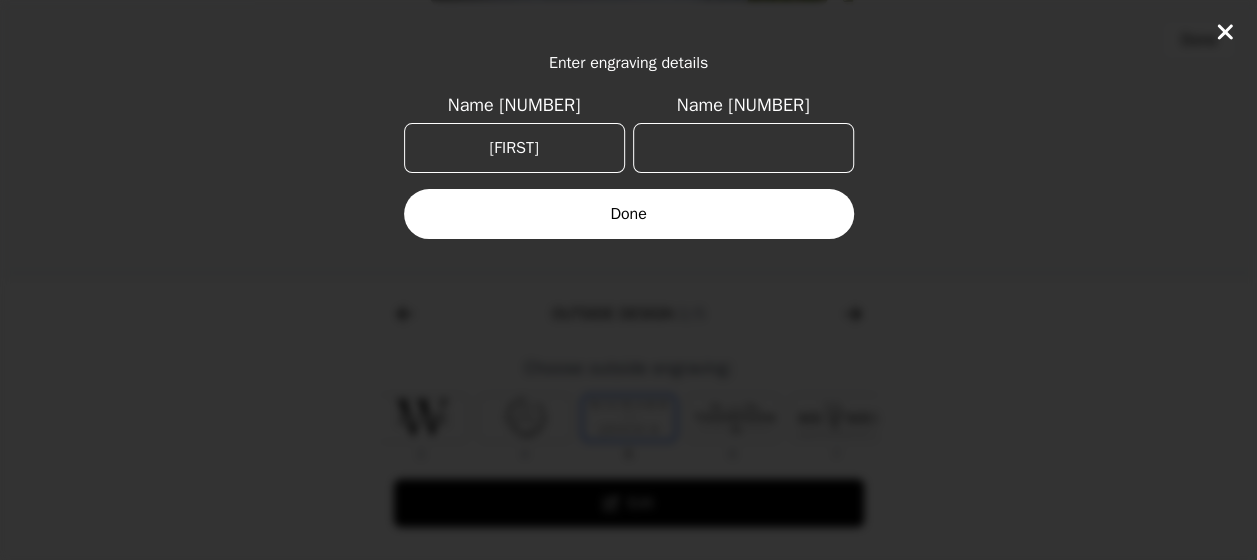 type on "[FIRST]" 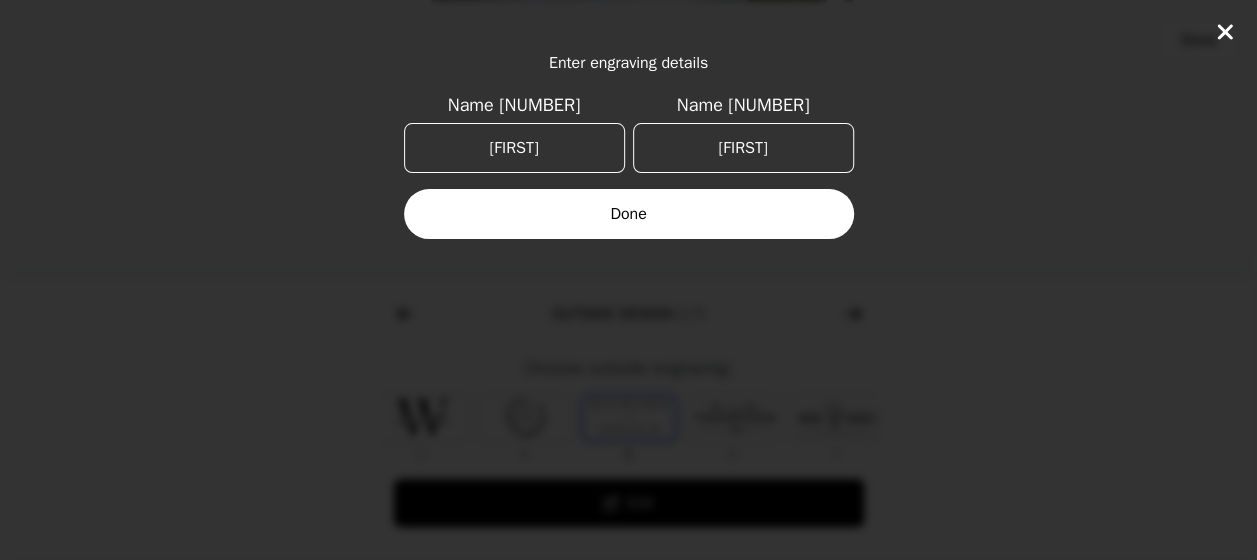 type on "[FIRST]" 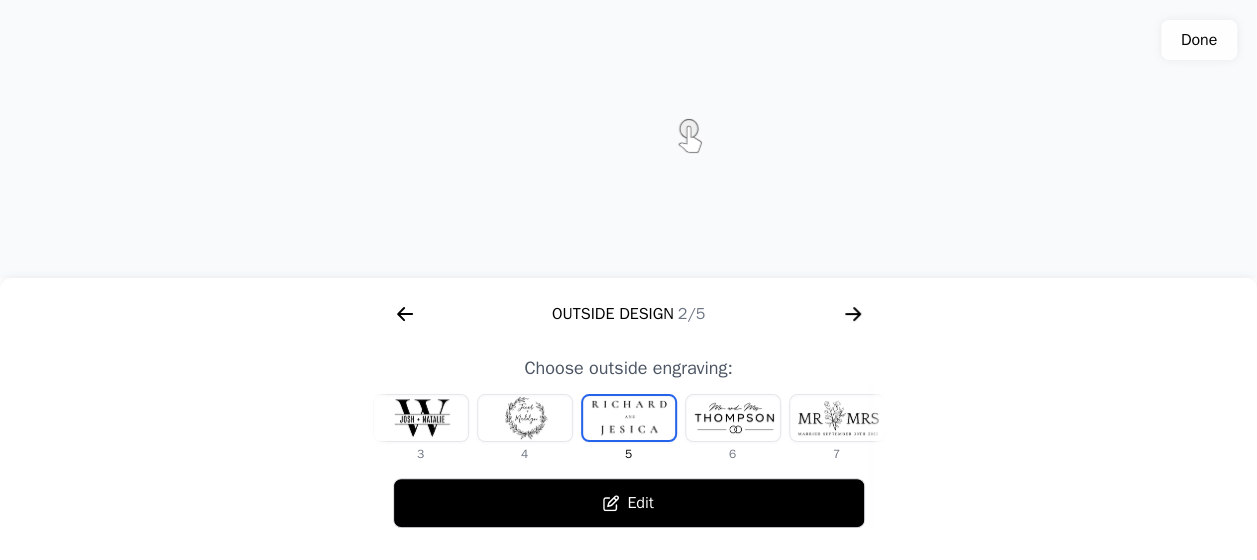 click 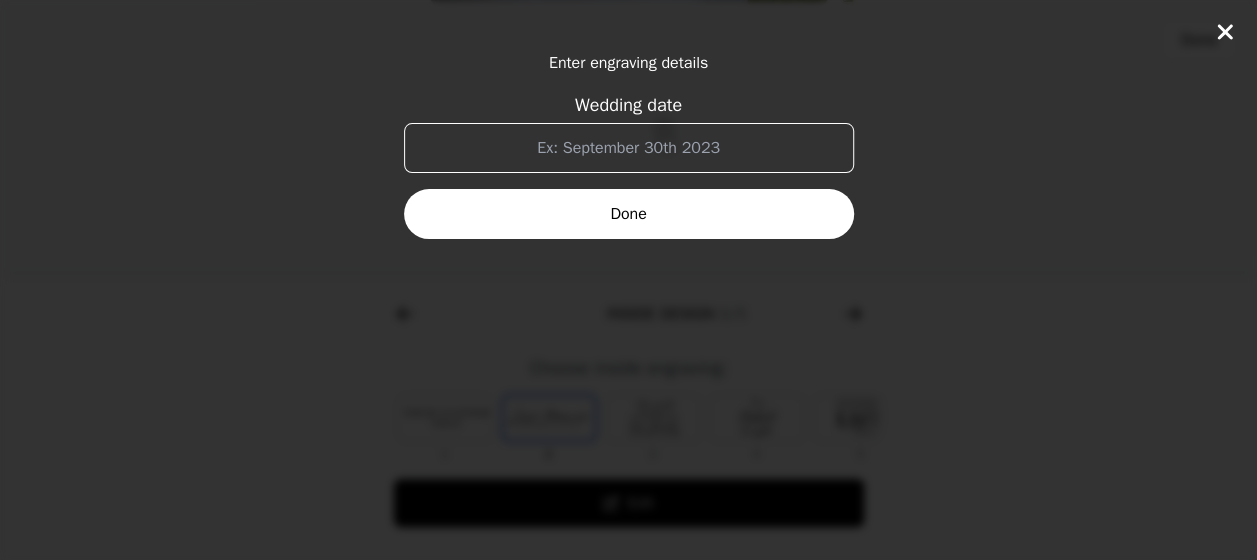 scroll, scrollTop: 0, scrollLeft: 1280, axis: horizontal 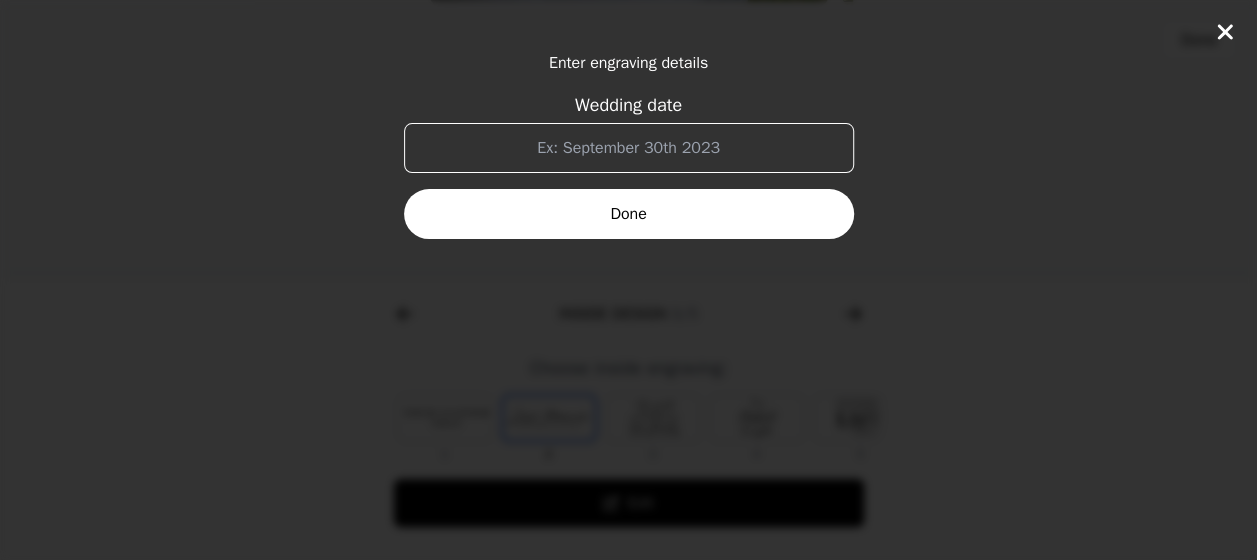click on "Wedding date" at bounding box center (629, 148) 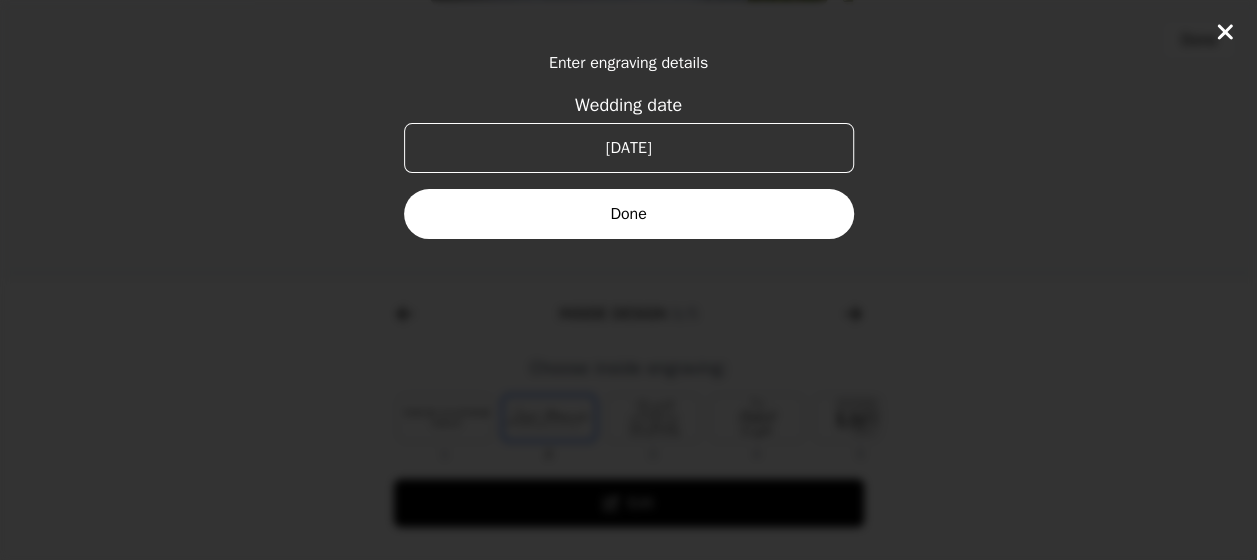 type on "[DATE]" 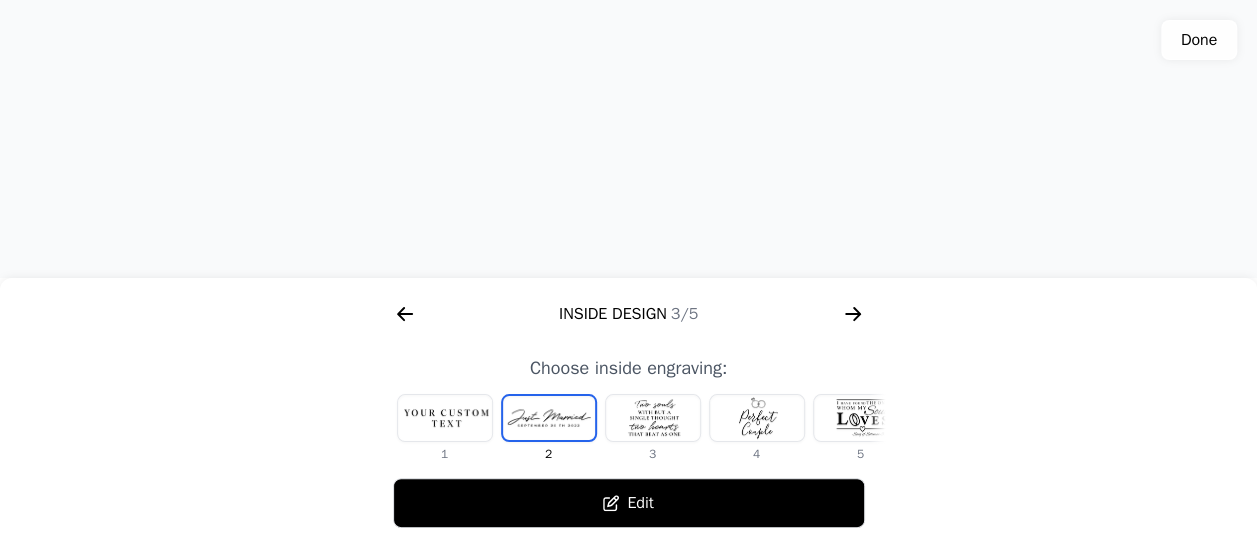 drag, startPoint x: 617, startPoint y: 221, endPoint x: 640, endPoint y: 189, distance: 39.40812 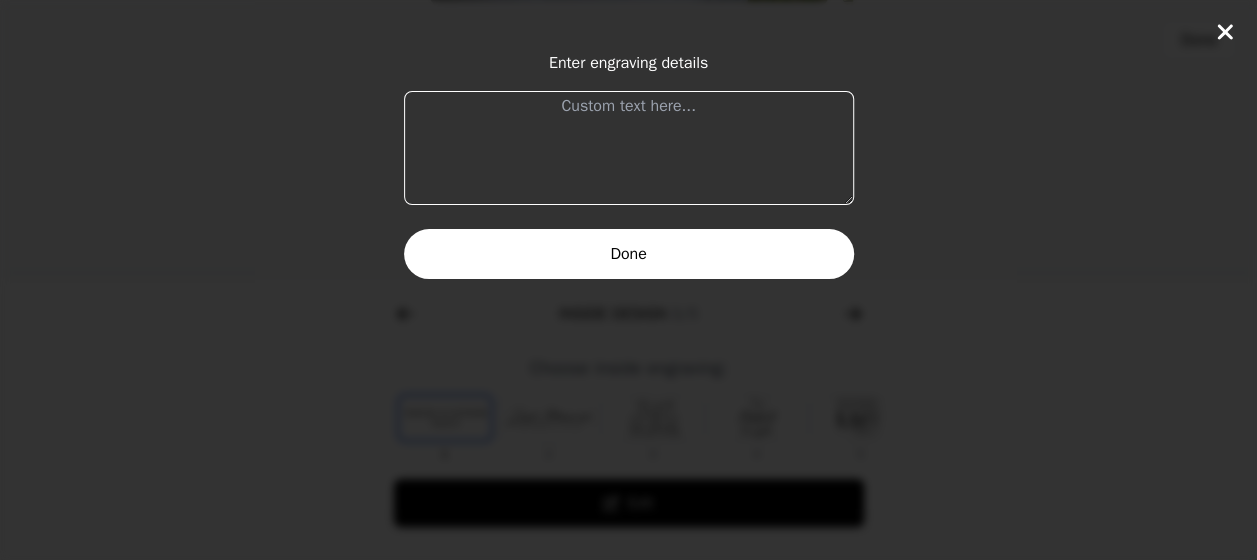click on "Enter engraving details Done" 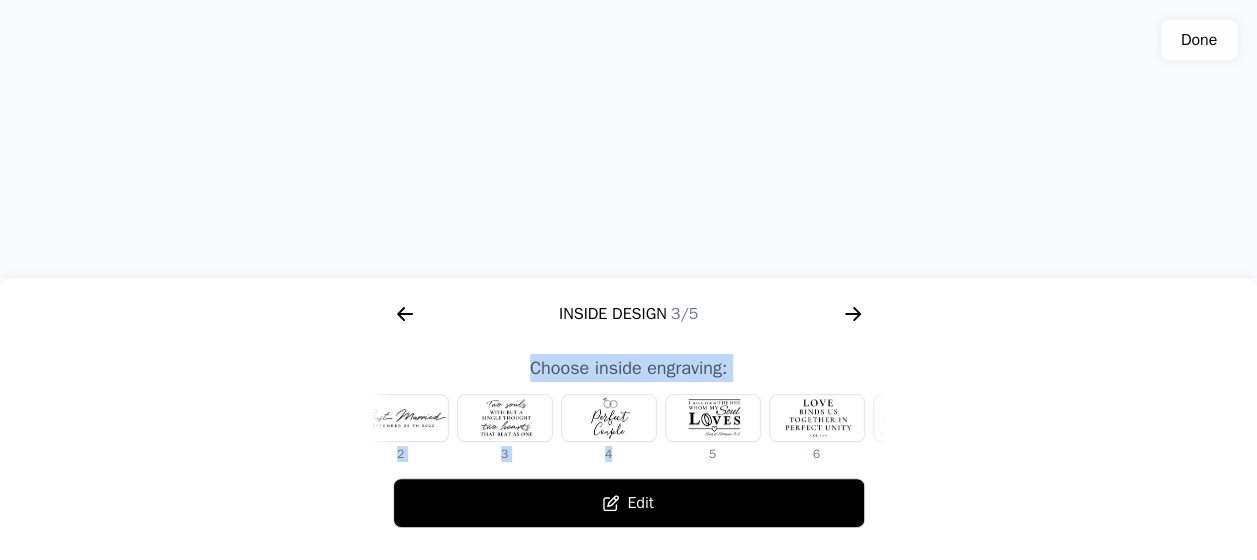 scroll, scrollTop: 0, scrollLeft: 476, axis: horizontal 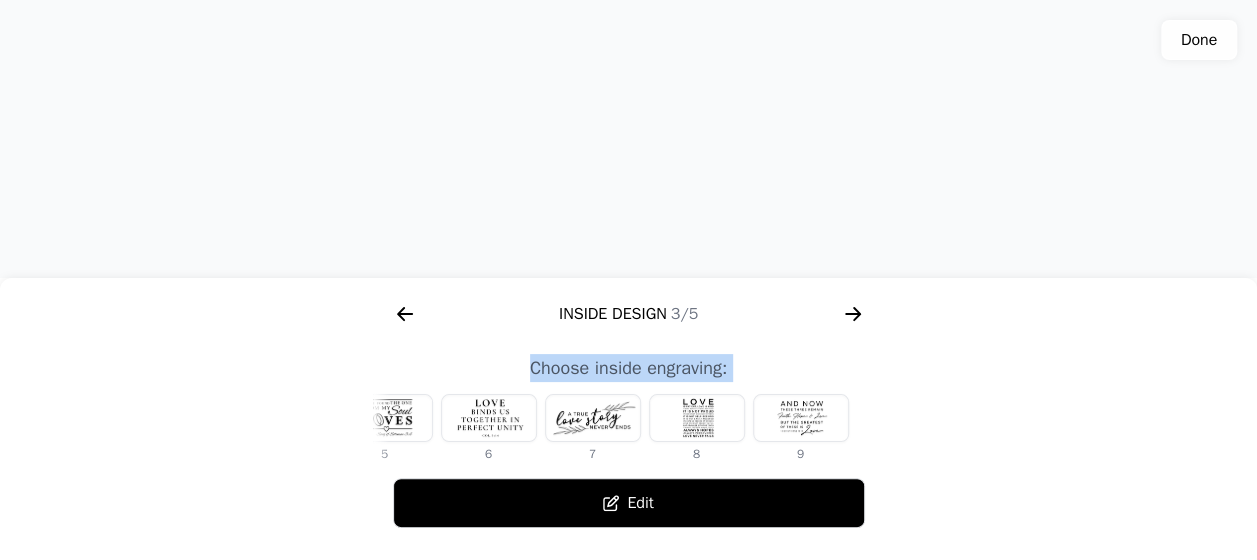 drag, startPoint x: 838, startPoint y: 424, endPoint x: 972, endPoint y: 440, distance: 134.95184 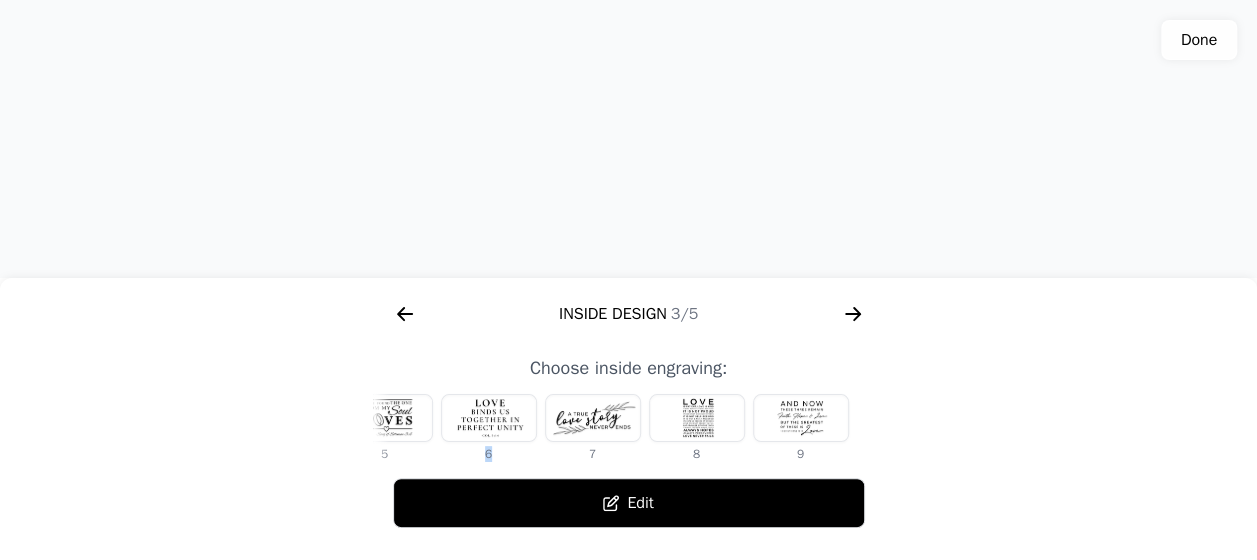 drag, startPoint x: 438, startPoint y: 419, endPoint x: 556, endPoint y: 424, distance: 118.10589 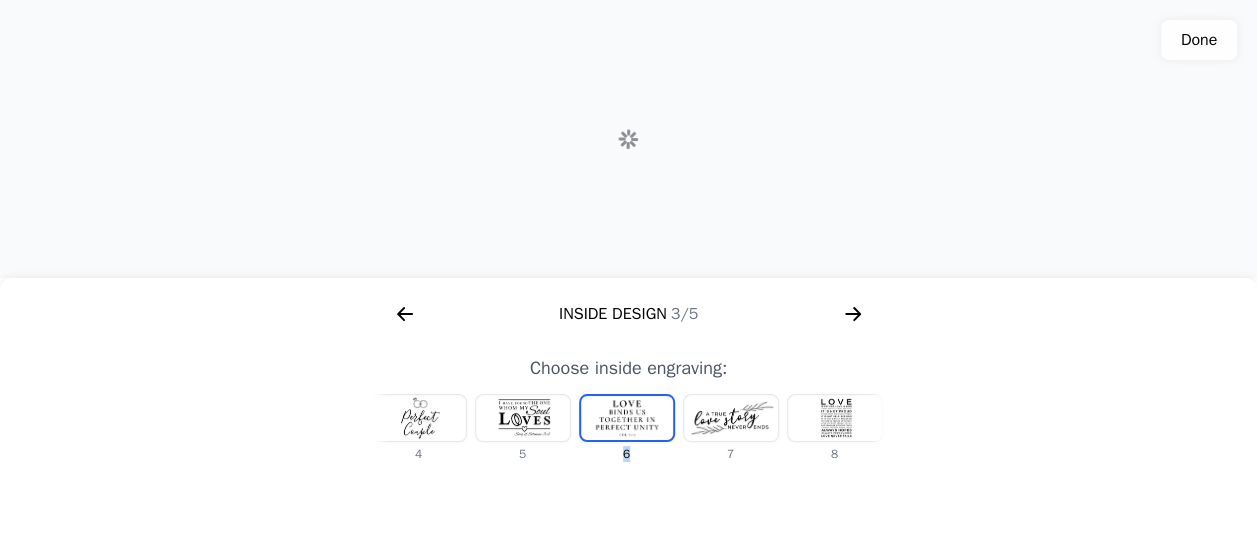 scroll, scrollTop: 0, scrollLeft: 336, axis: horizontal 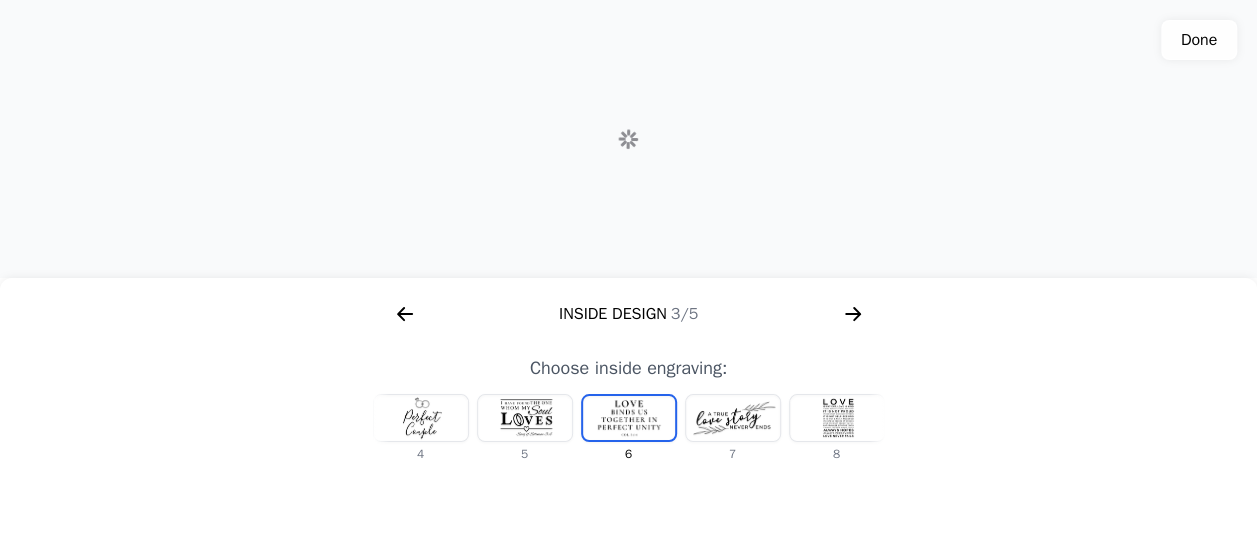 click on "Choose inside engraving:" 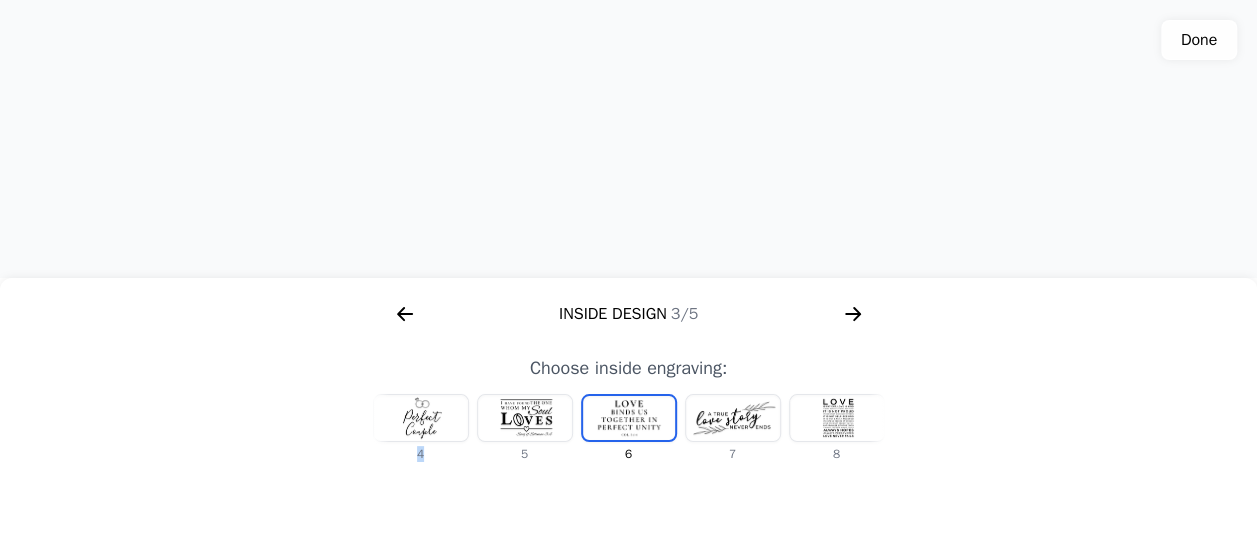 drag, startPoint x: 422, startPoint y: 418, endPoint x: 556, endPoint y: 419, distance: 134.00374 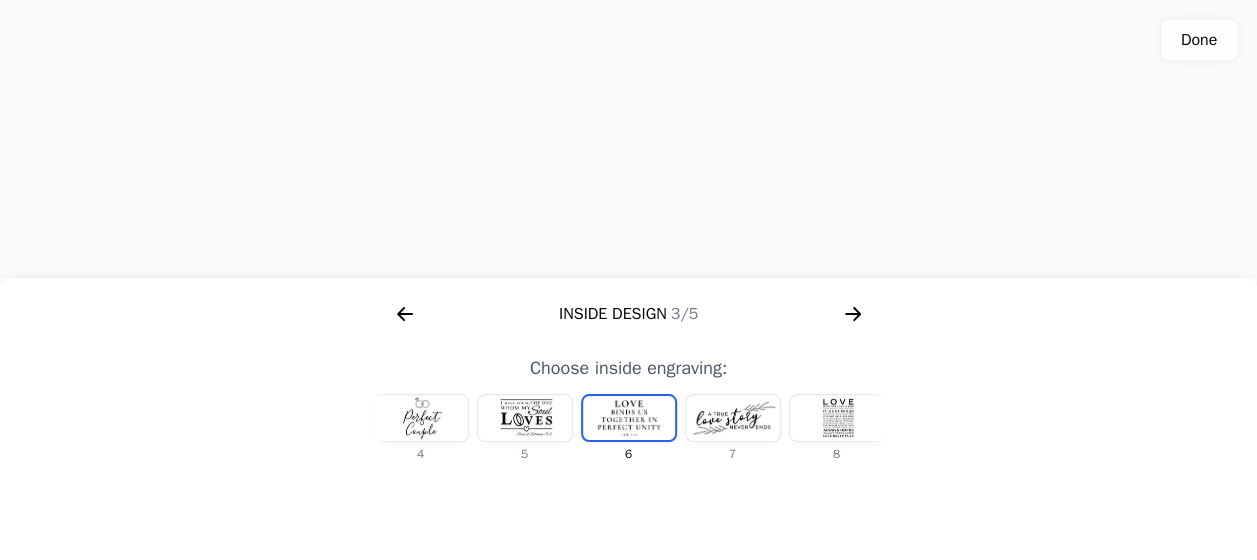 drag, startPoint x: 556, startPoint y: 419, endPoint x: 448, endPoint y: 366, distance: 120.30378 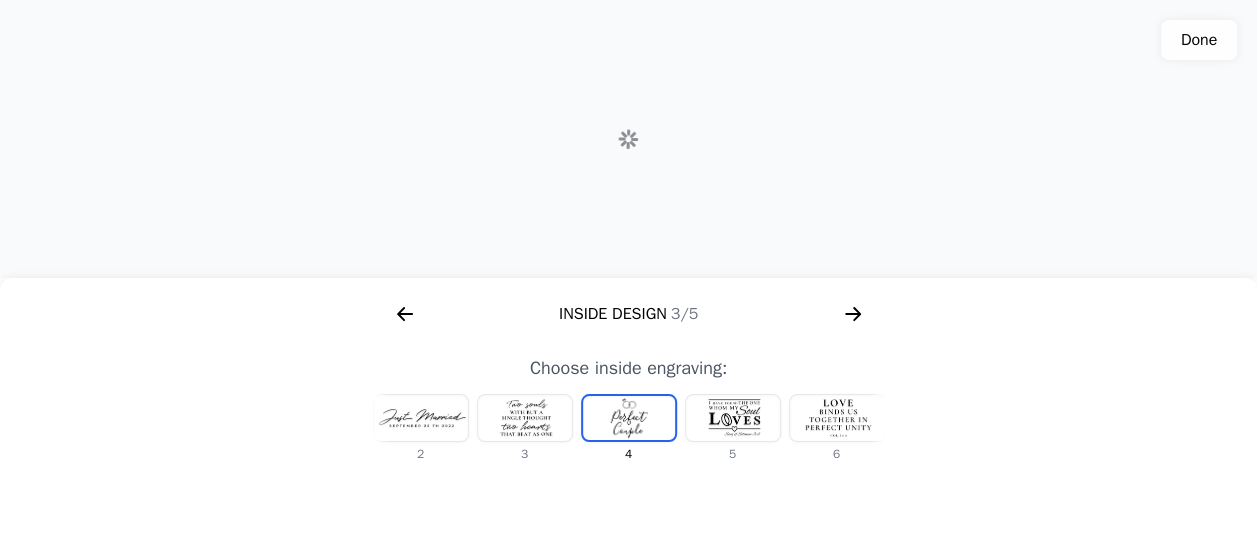 click at bounding box center [421, 418] 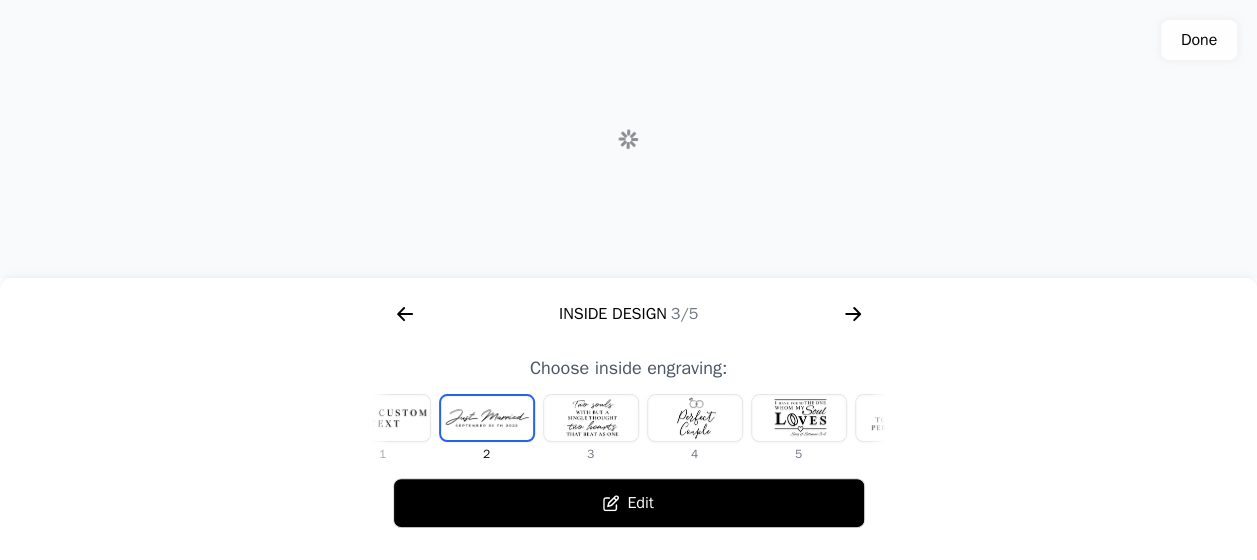 scroll, scrollTop: 0, scrollLeft: 0, axis: both 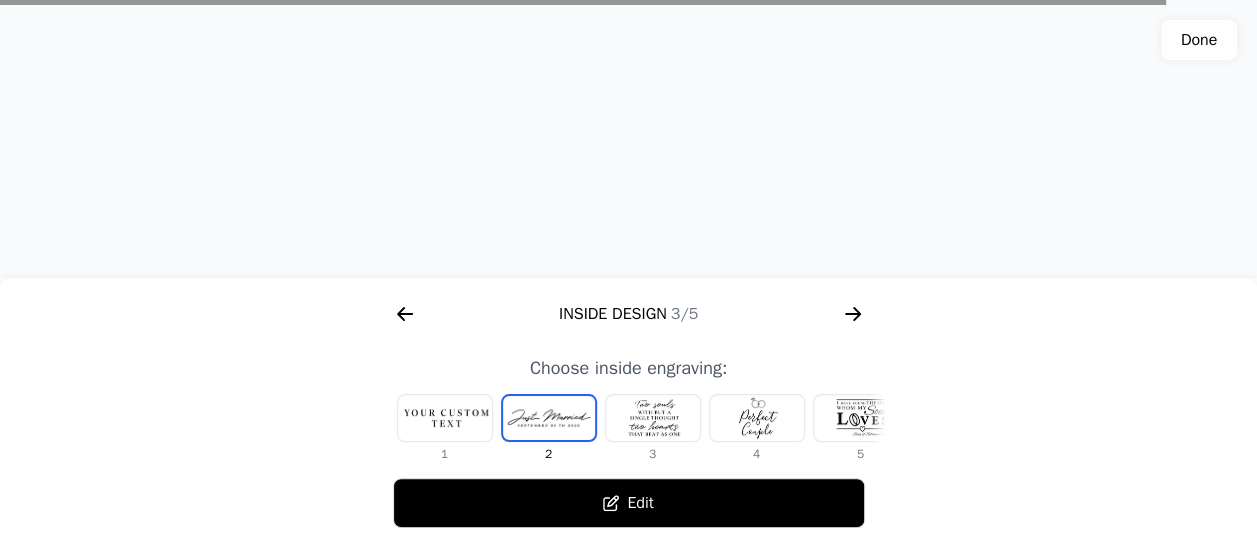 click at bounding box center [445, 418] 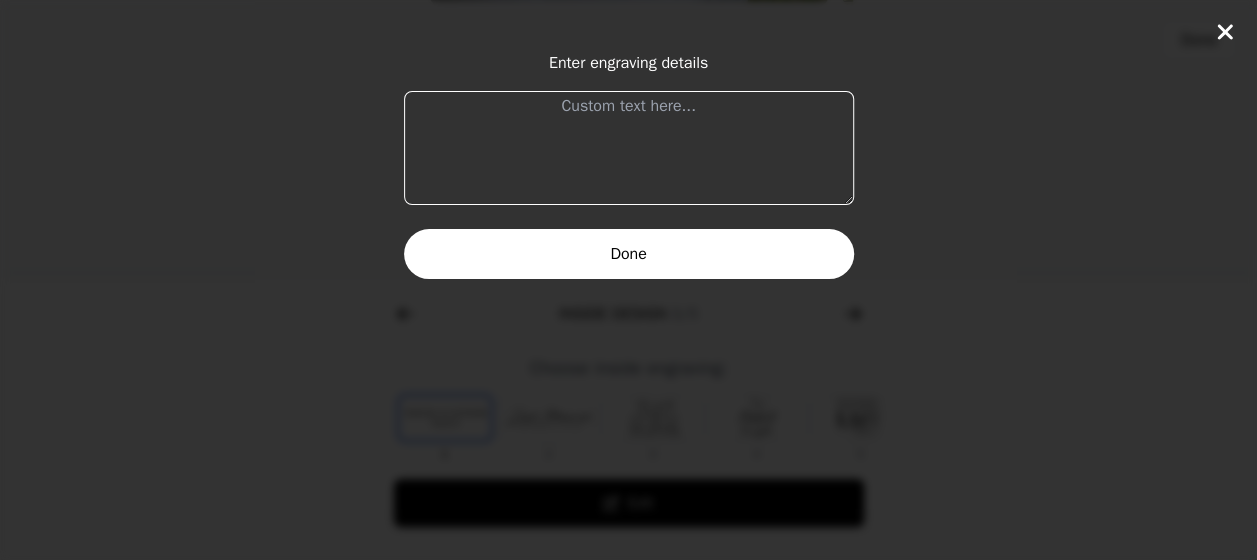 click at bounding box center [629, 148] 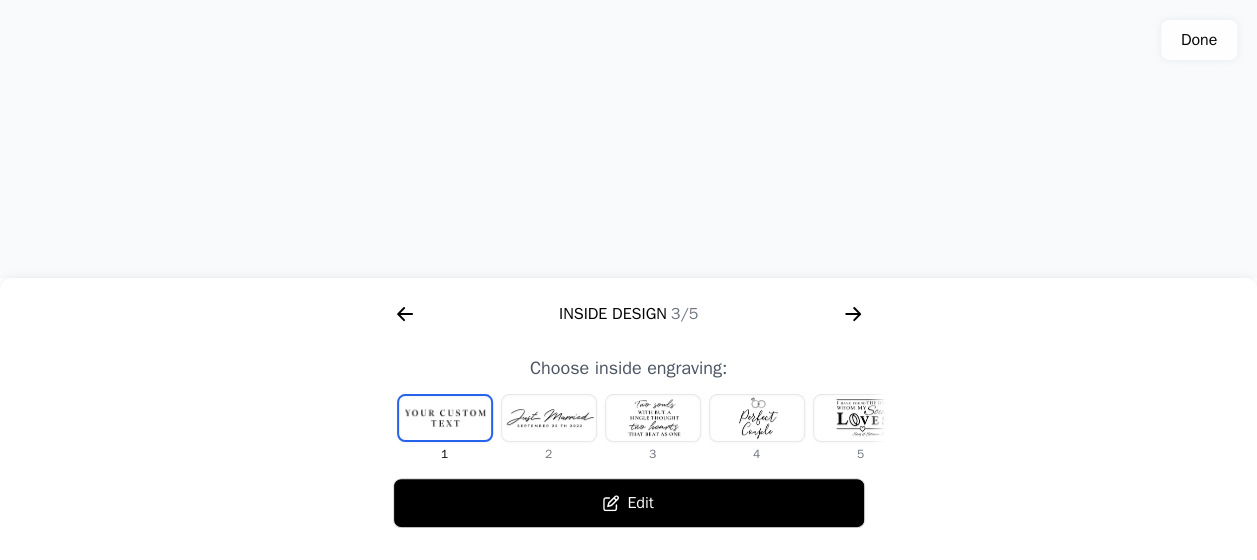 click 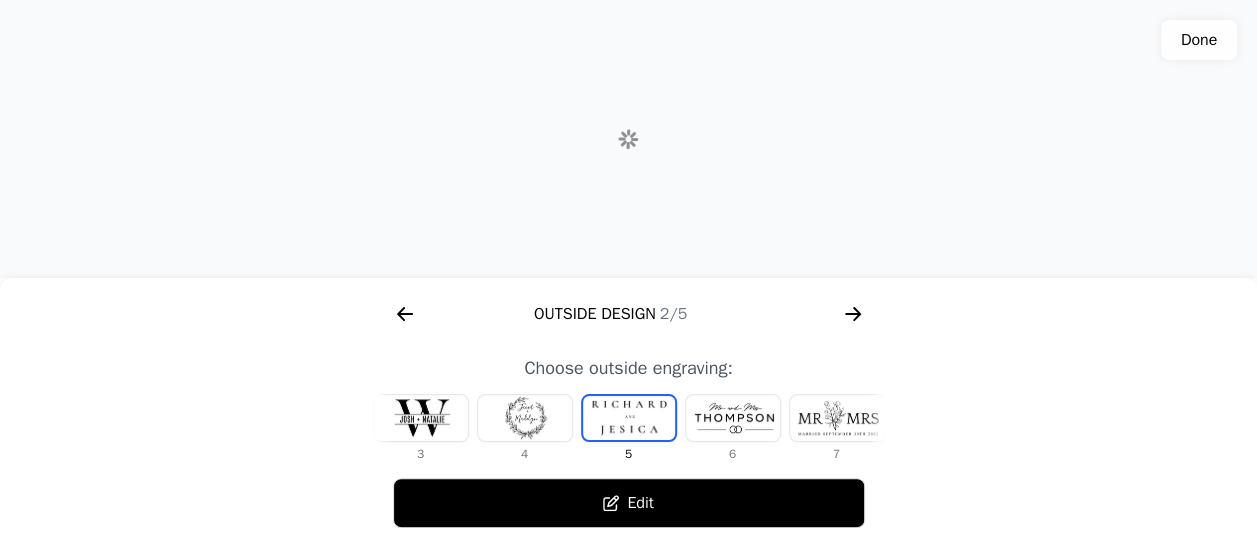 scroll, scrollTop: 0, scrollLeft: 768, axis: horizontal 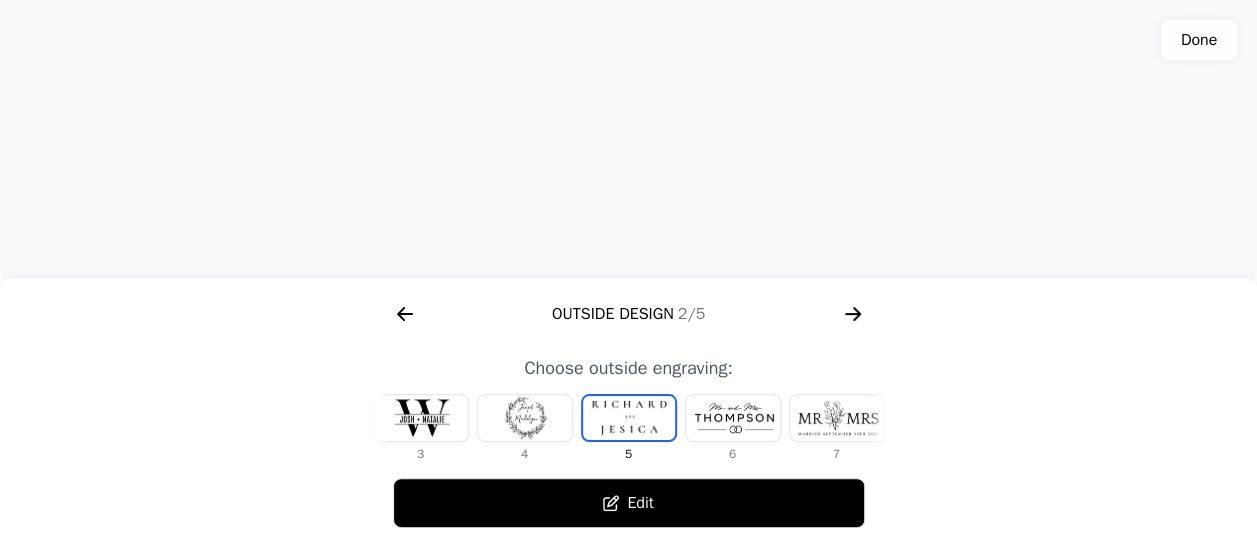 click 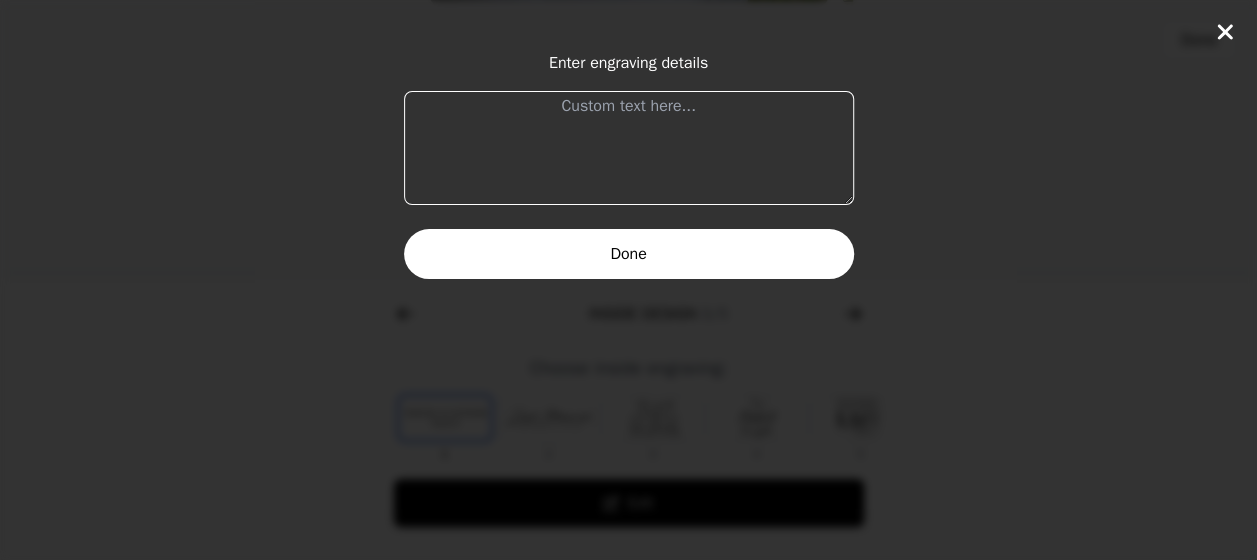 scroll, scrollTop: 0, scrollLeft: 1280, axis: horizontal 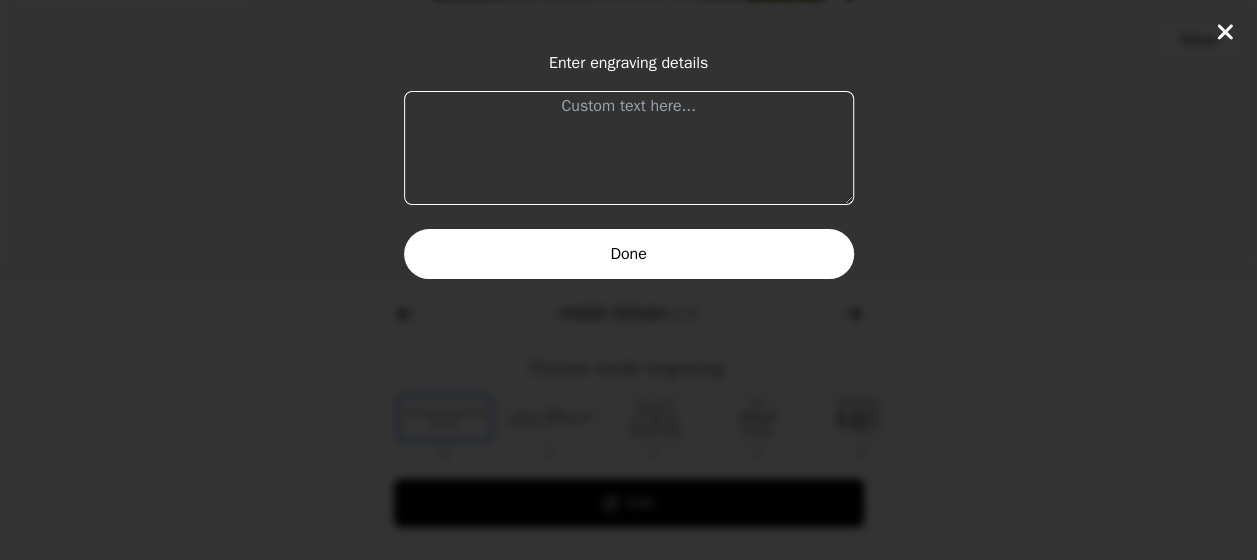 click on "Enter engraving details Done" 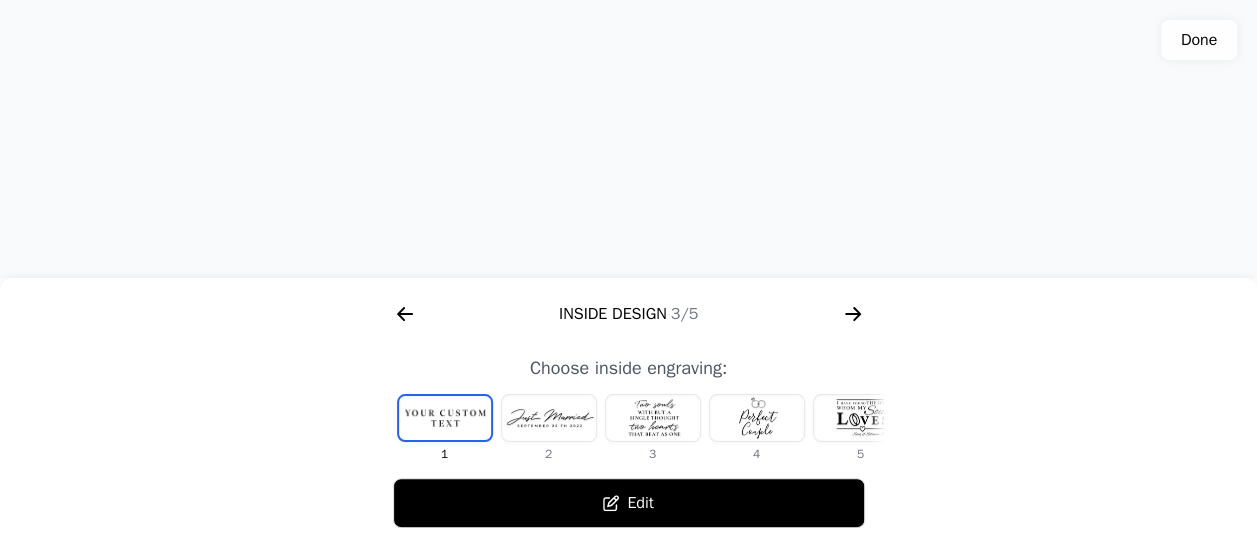 click at bounding box center [445, 418] 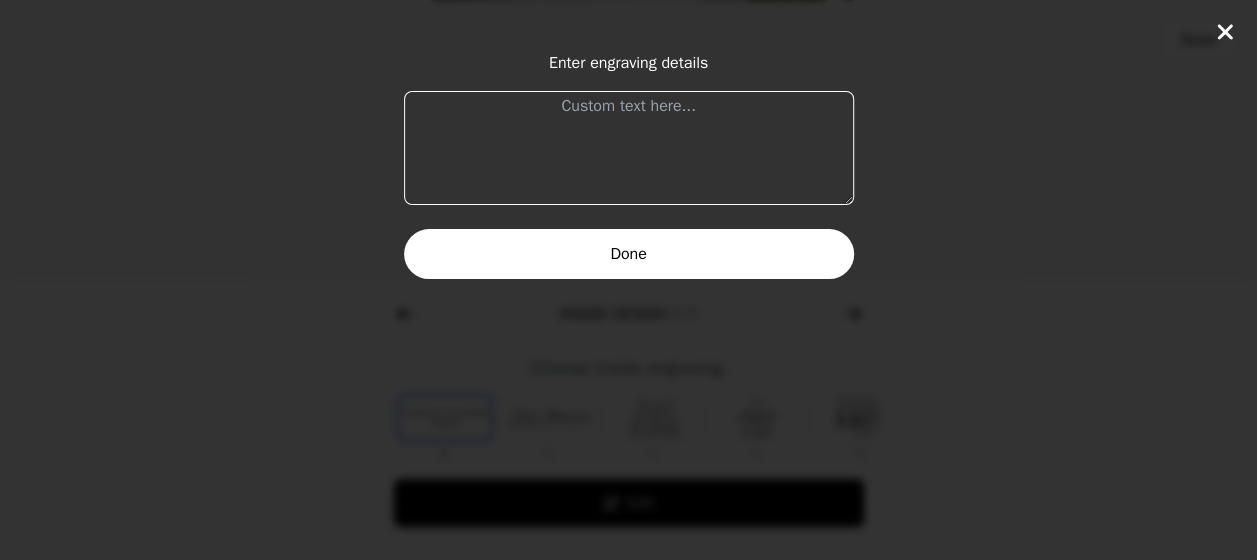 click at bounding box center (629, 148) 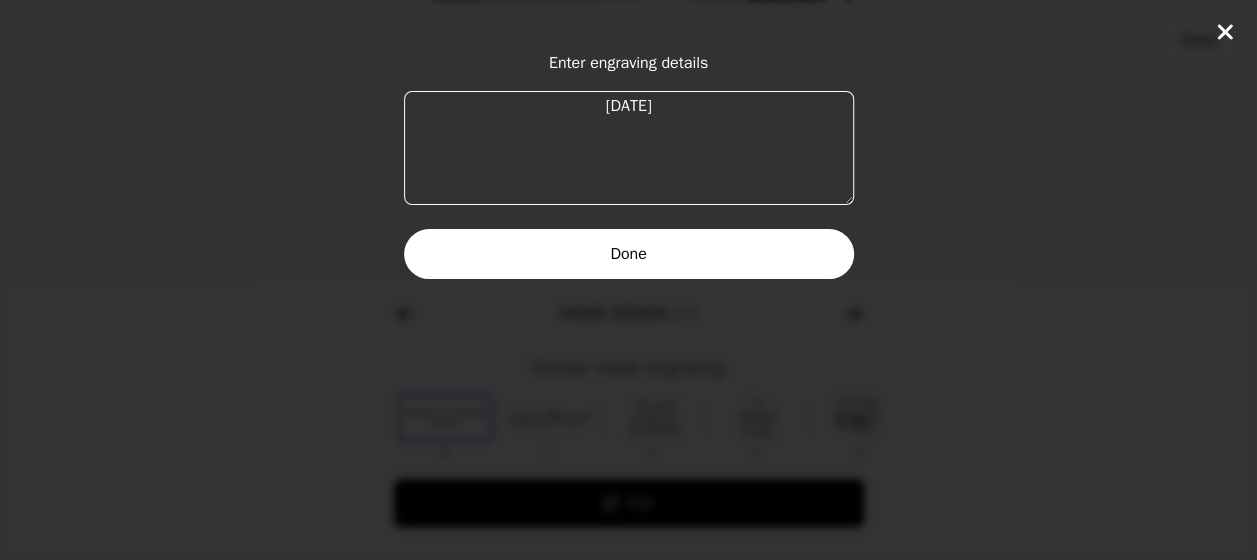 type on "[DATE]" 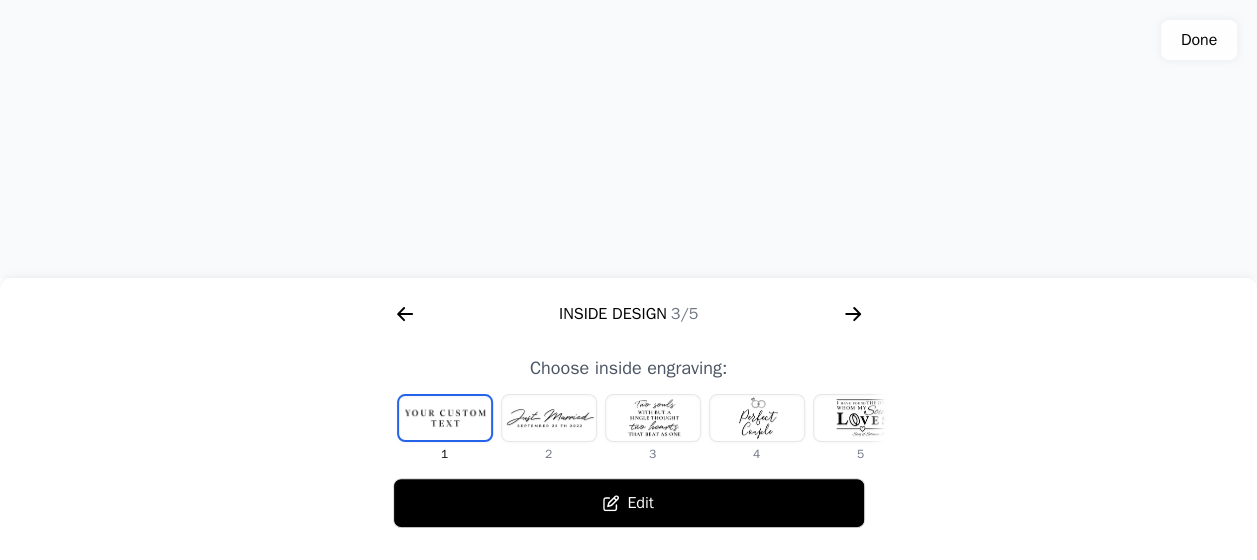 click at bounding box center [445, 418] 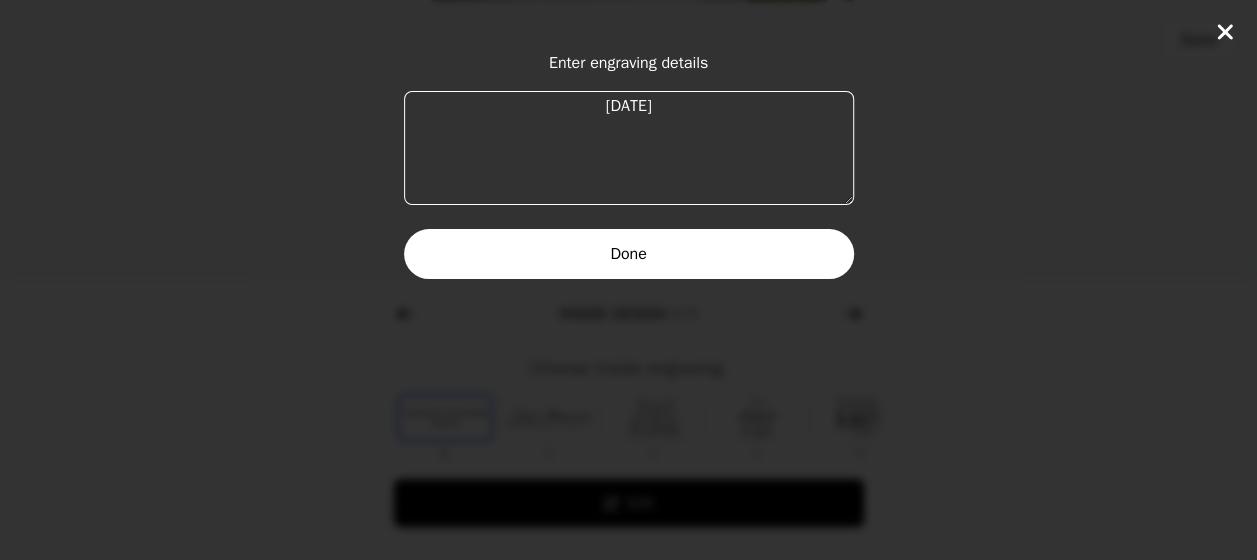 click on "[DATE]" at bounding box center [629, 148] 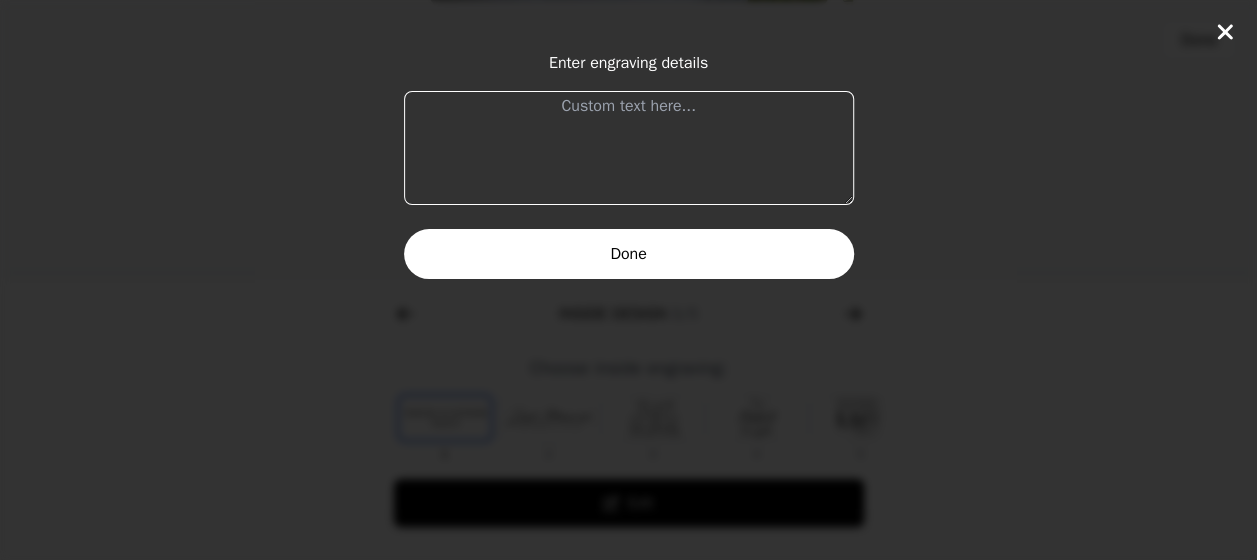 type 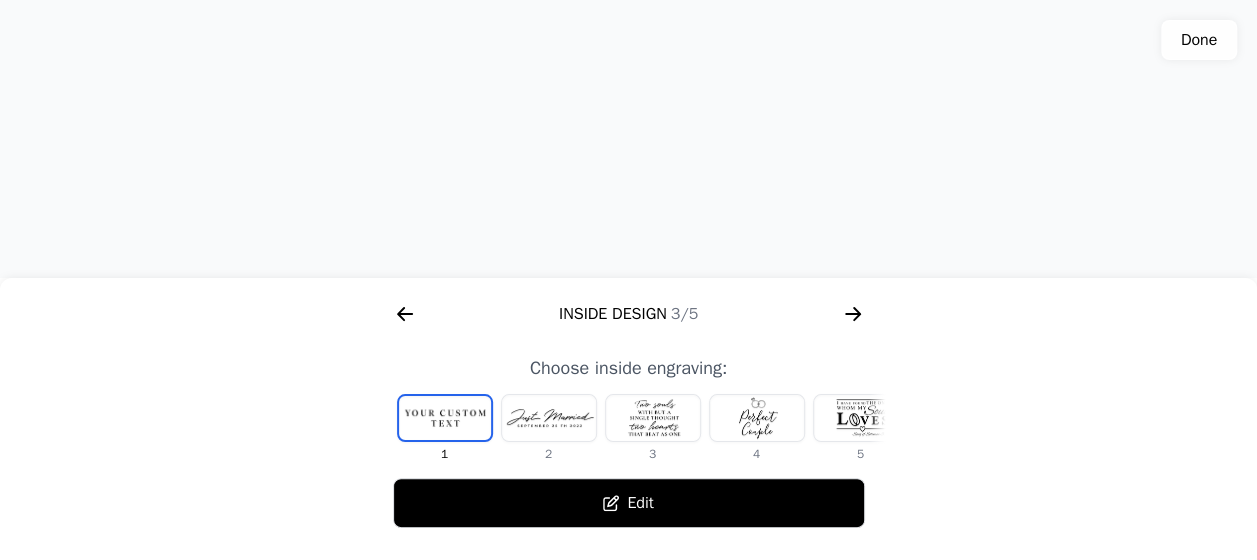 click 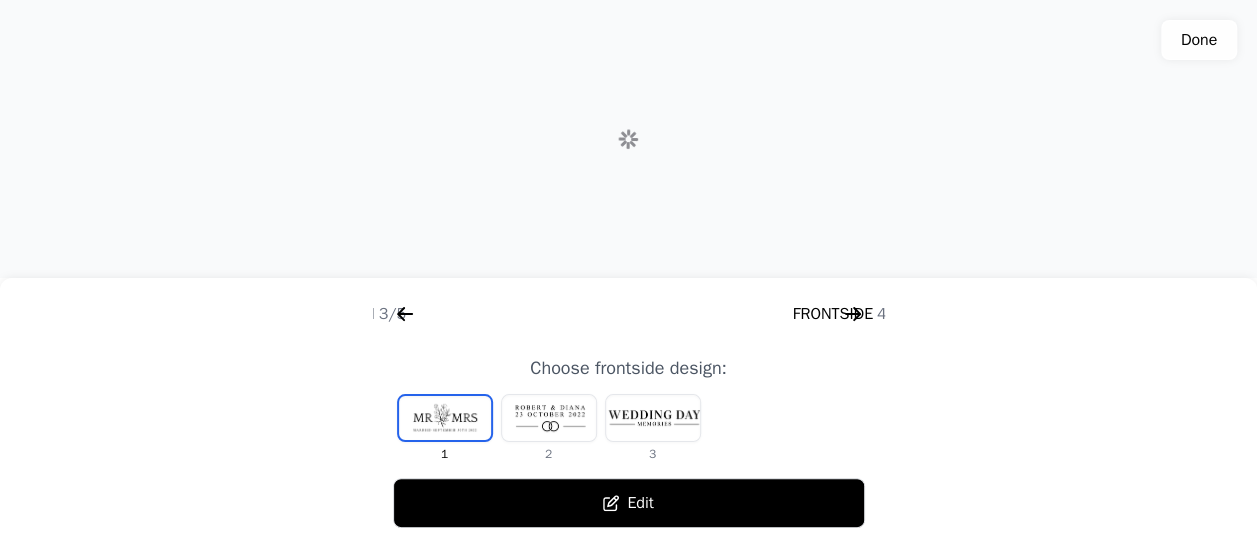 scroll, scrollTop: 0, scrollLeft: 1792, axis: horizontal 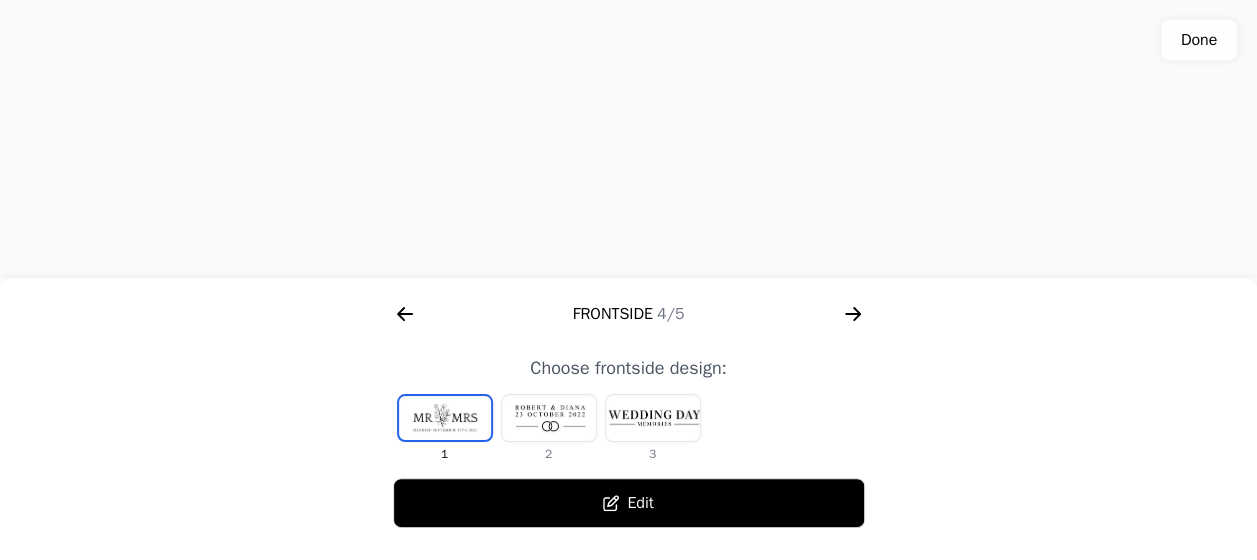 click at bounding box center [549, 418] 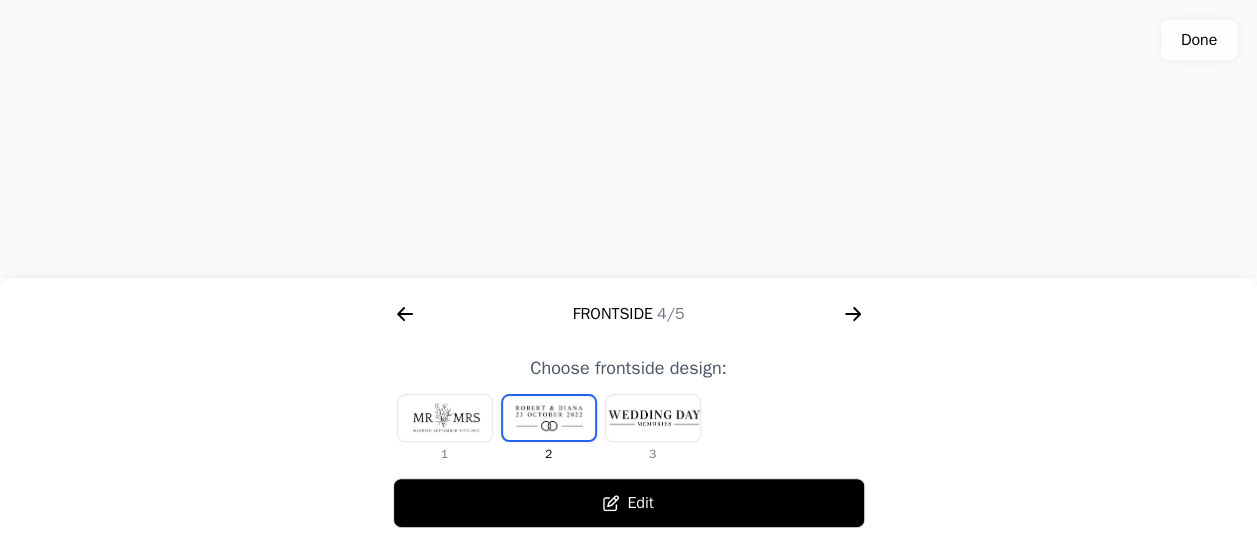 click at bounding box center [445, 418] 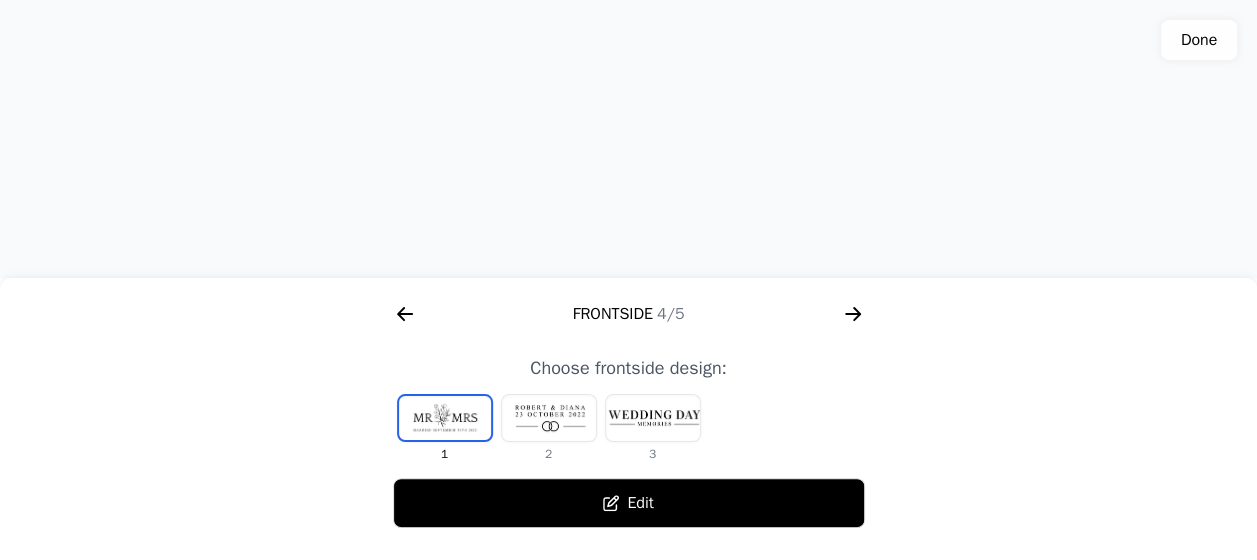 click on "Edit" at bounding box center [629, 503] 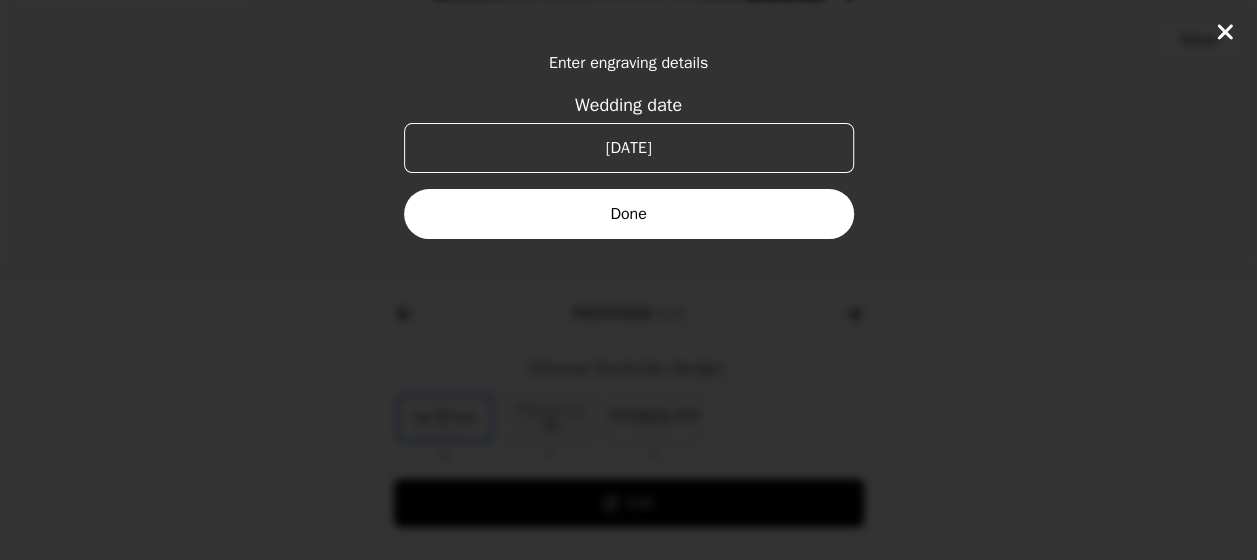 click on "Done" at bounding box center (629, 214) 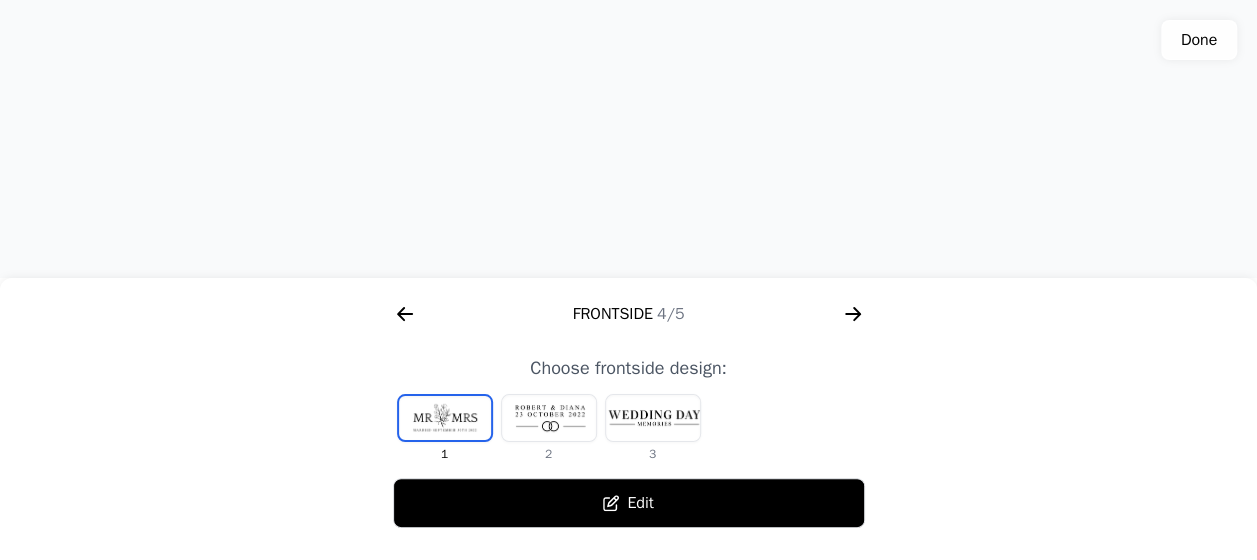 click at bounding box center [549, 418] 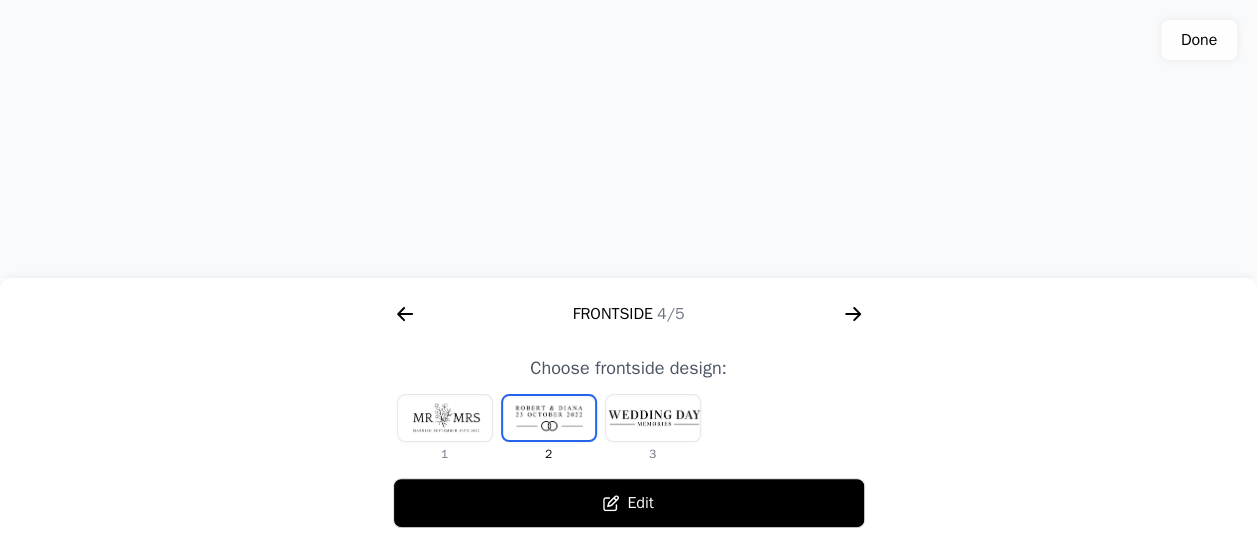 click at bounding box center [653, 418] 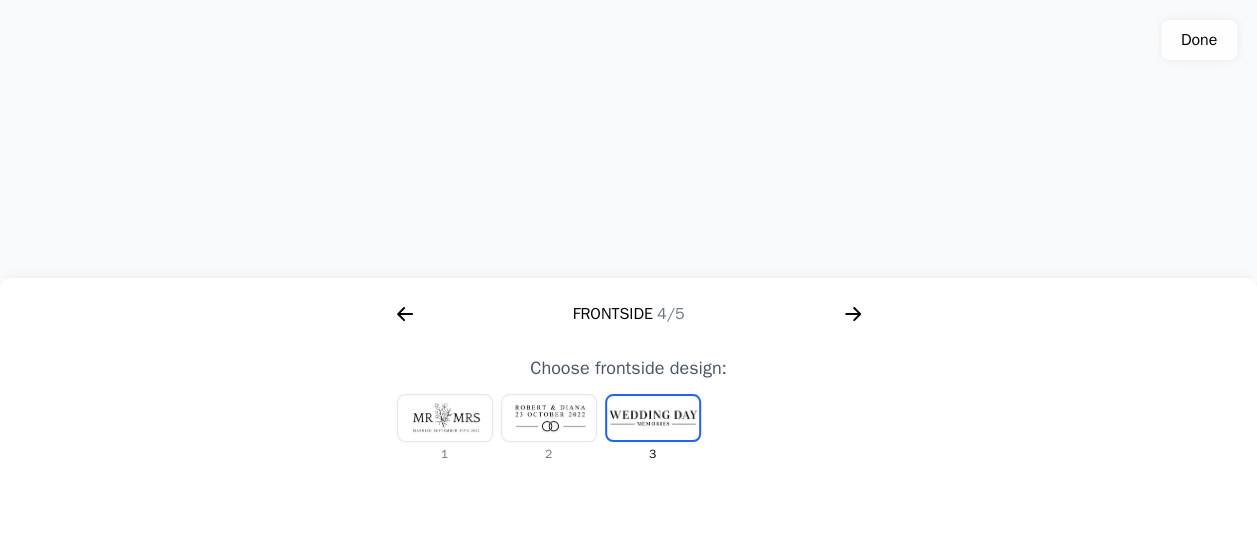 click at bounding box center (549, 418) 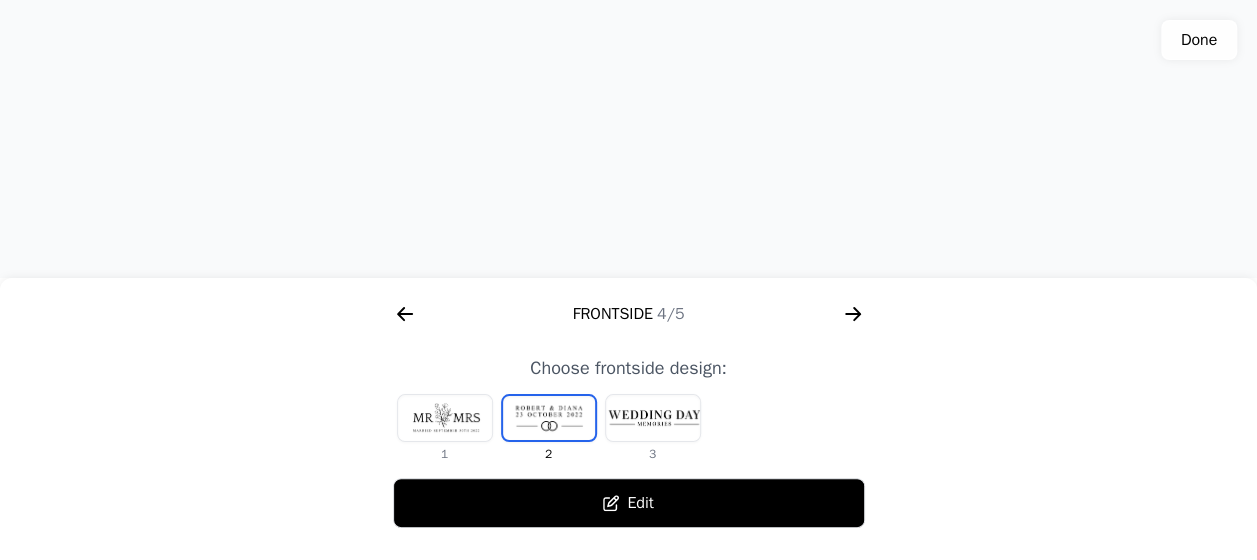 click 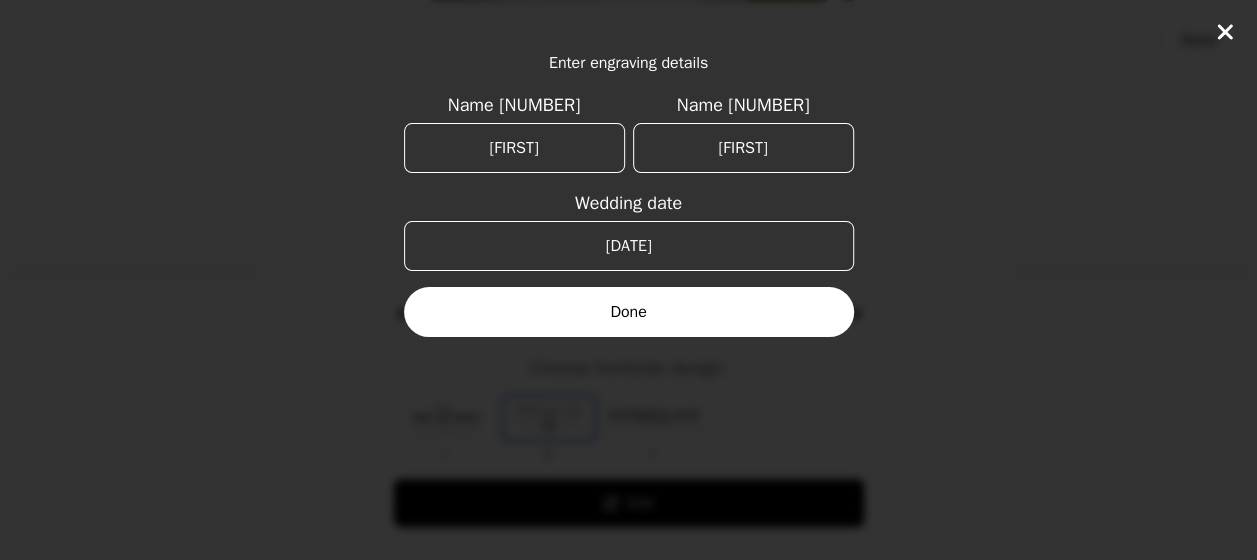 click on "[DATE]" at bounding box center [629, 246] 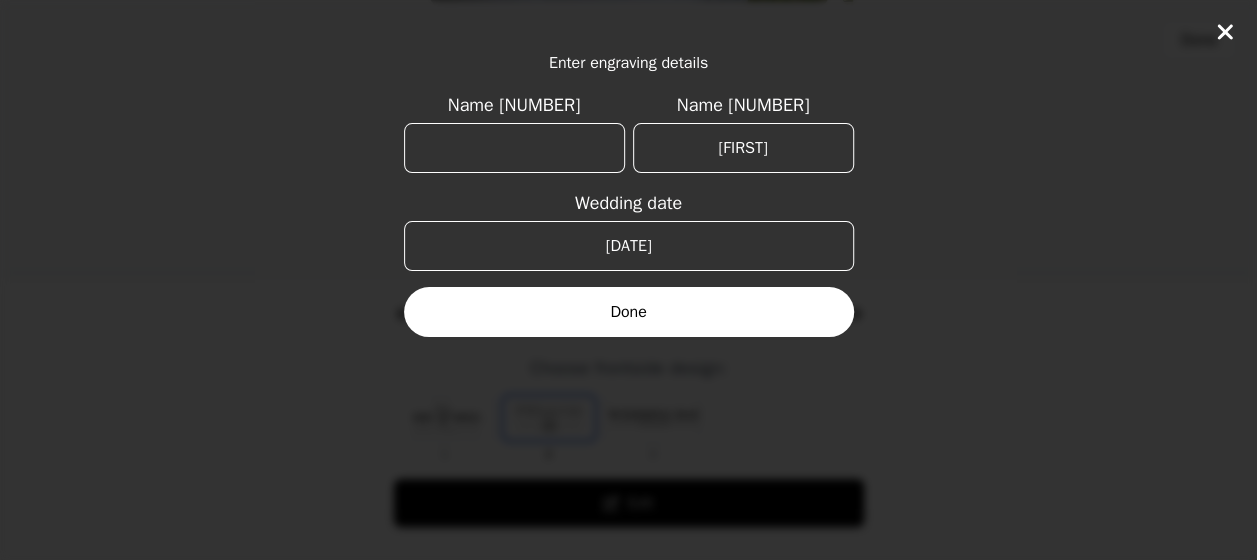 type 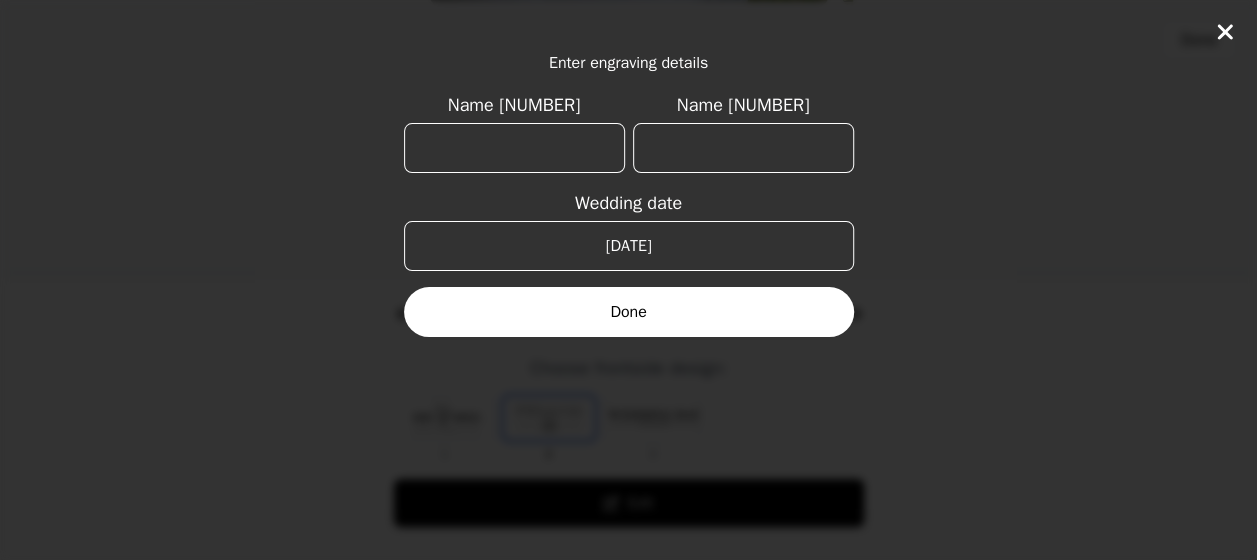 type 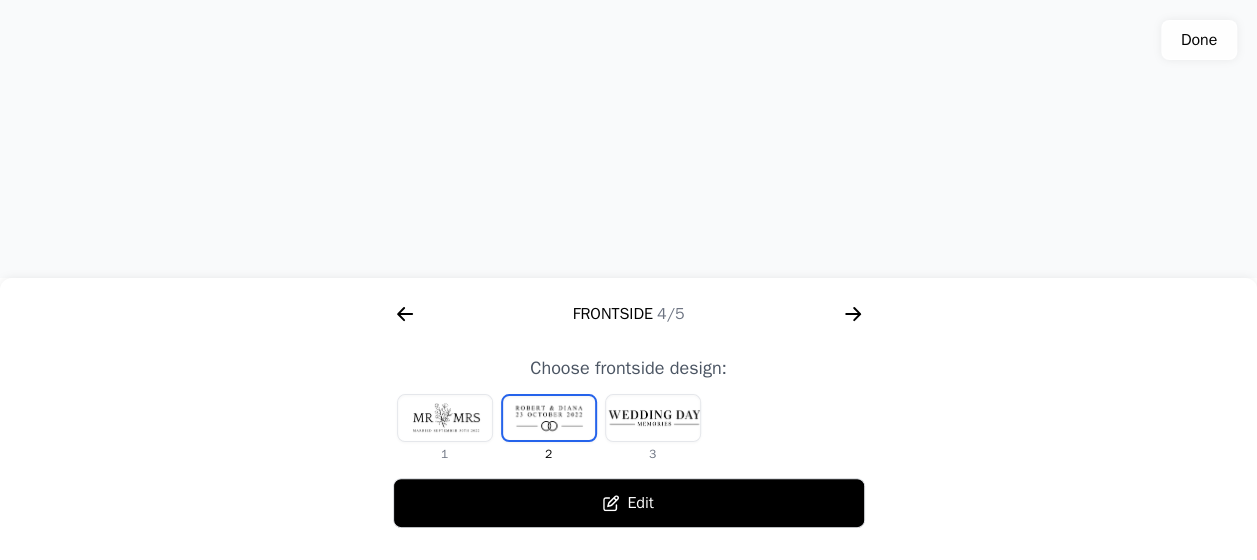 click on "Edit" at bounding box center [629, 503] 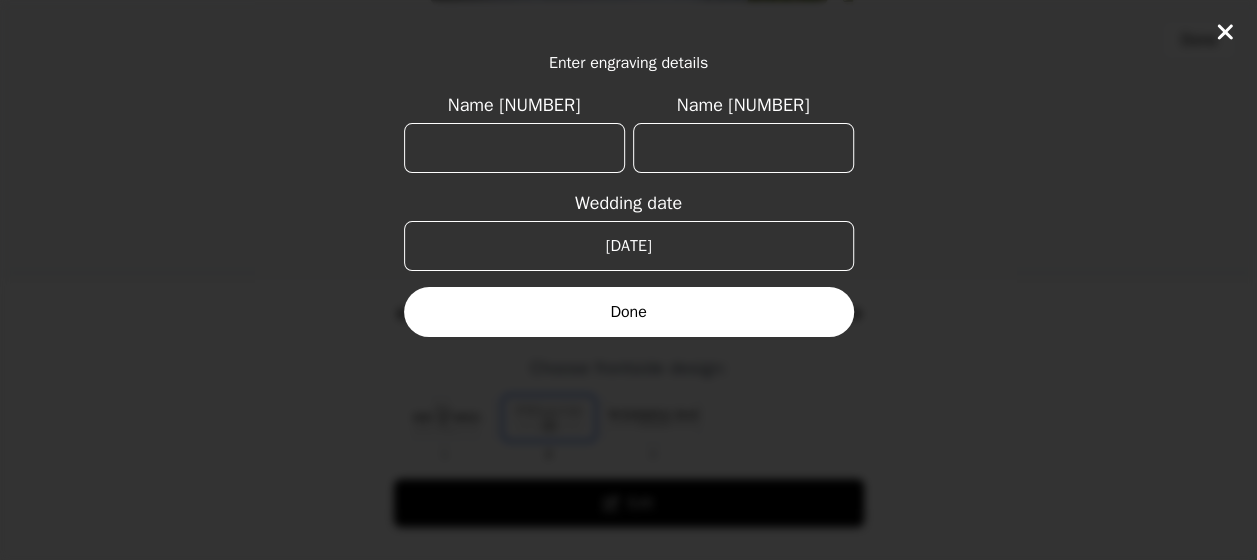 click on "Enter engraving details Name [NUMBER] Name [NUMBER] Wedding date [DATE] Done" 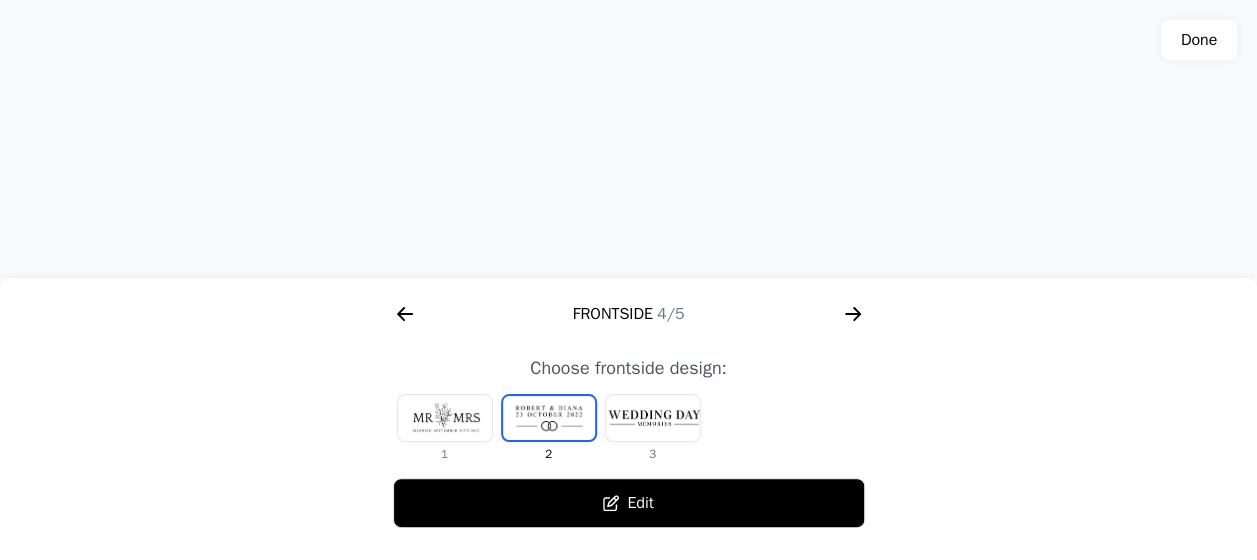 click at bounding box center [628, 139] 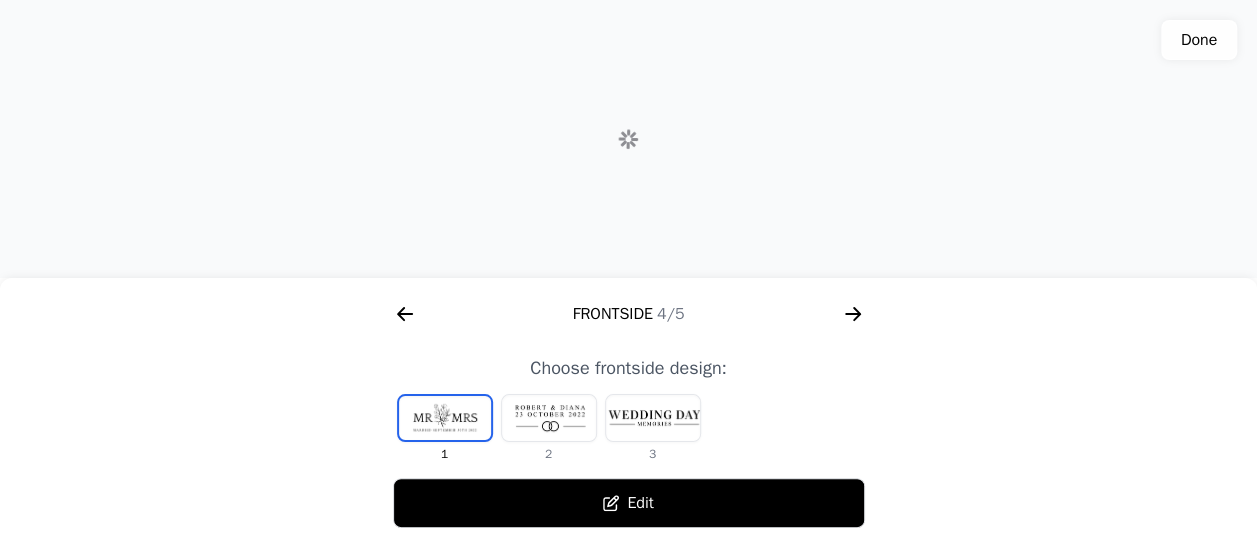 click at bounding box center [445, 418] 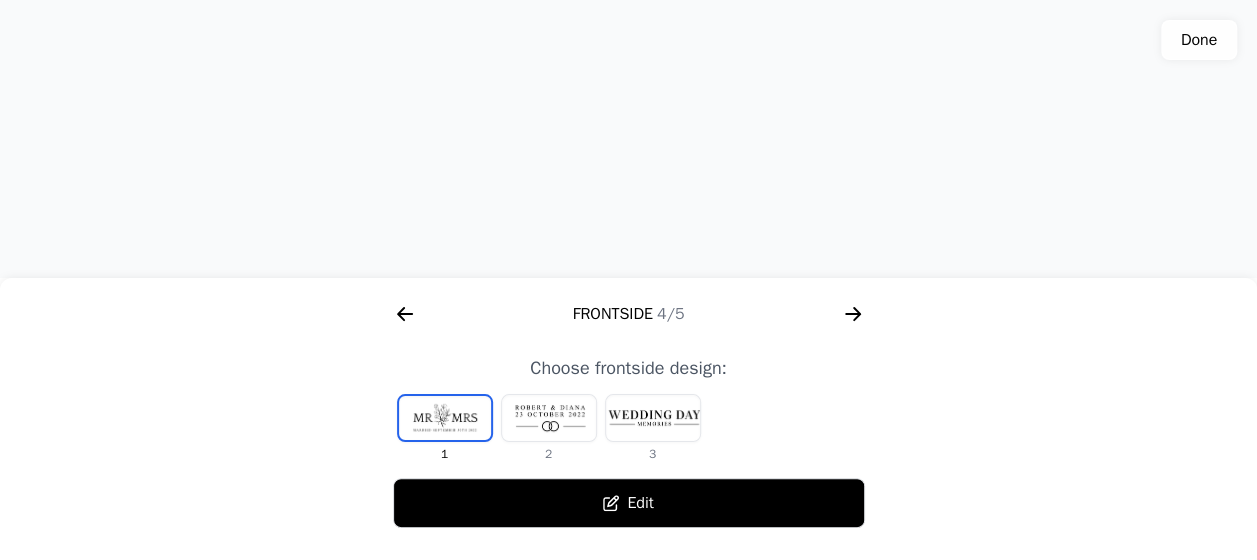 click on "Edit" at bounding box center (629, 503) 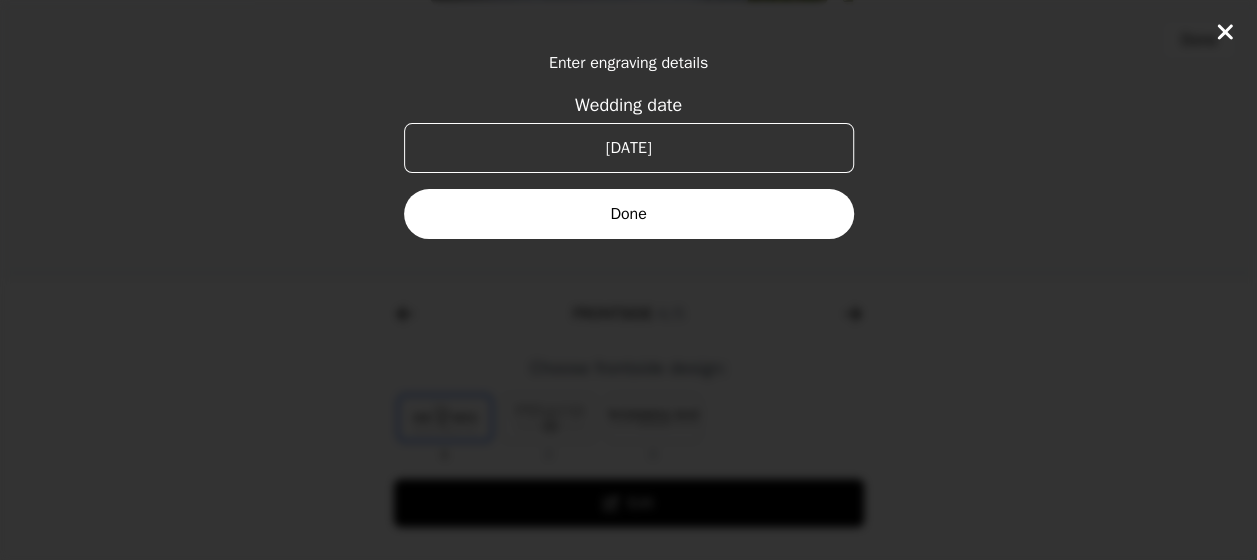 click 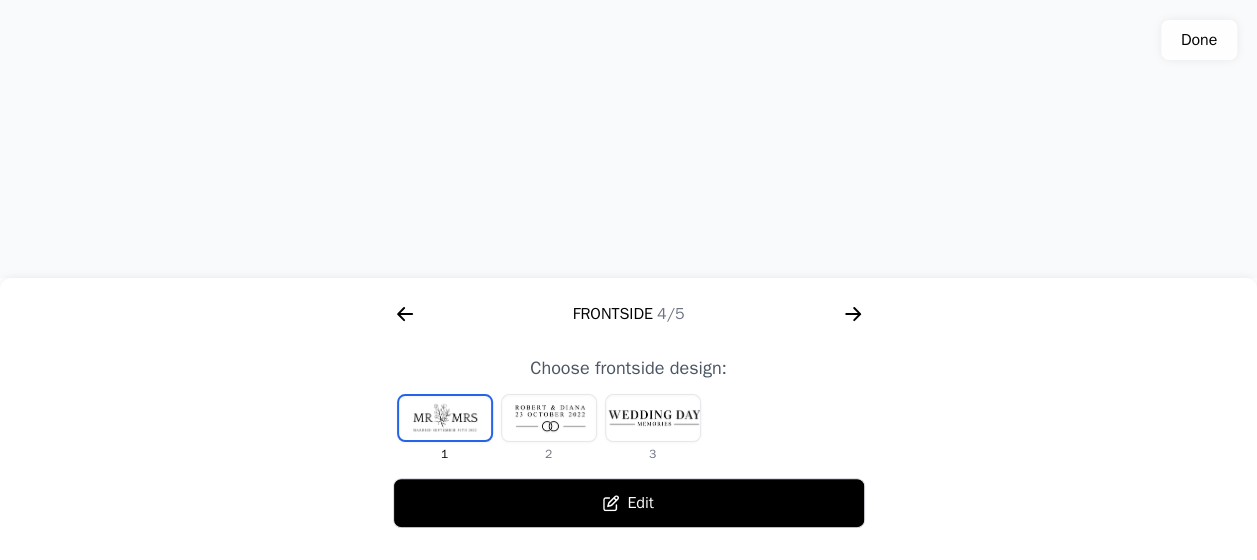 click at bounding box center [653, 418] 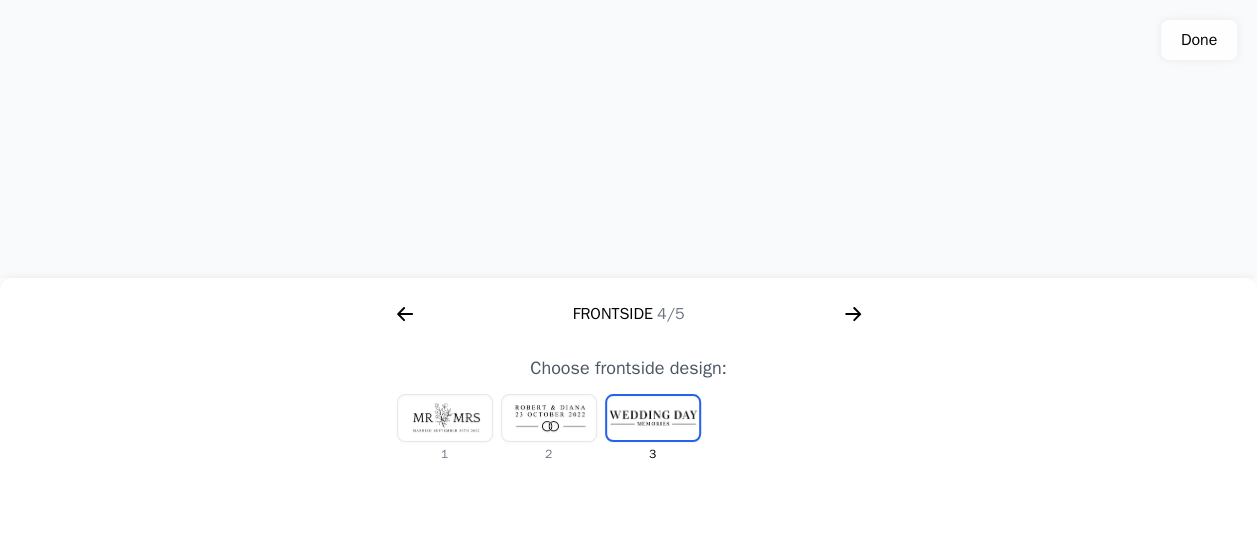 click 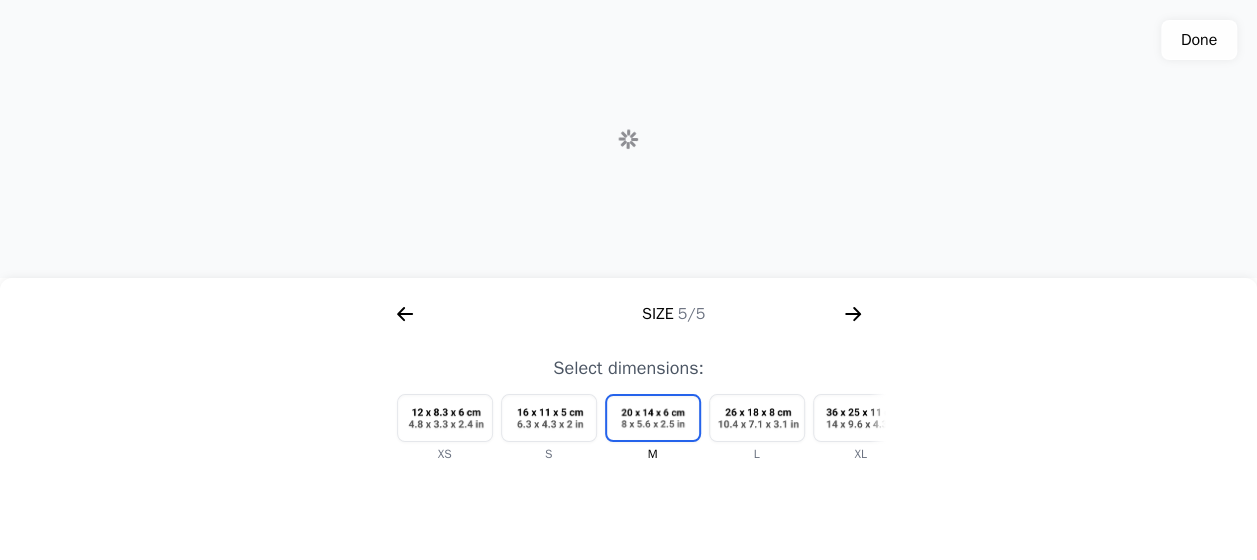 scroll, scrollTop: 0, scrollLeft: 2304, axis: horizontal 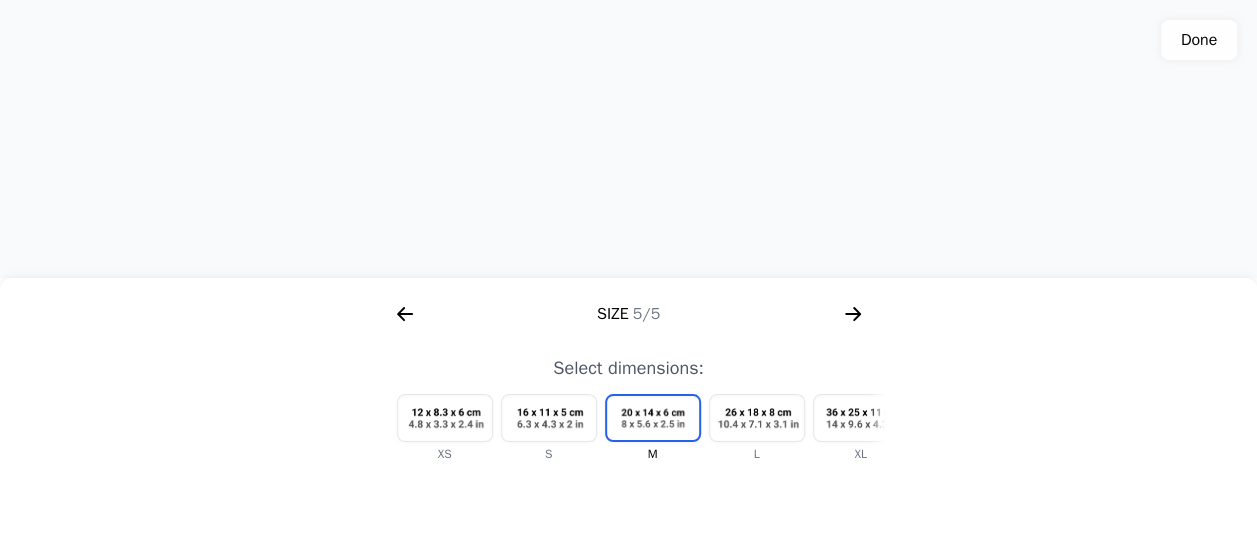 click at bounding box center (861, 418) 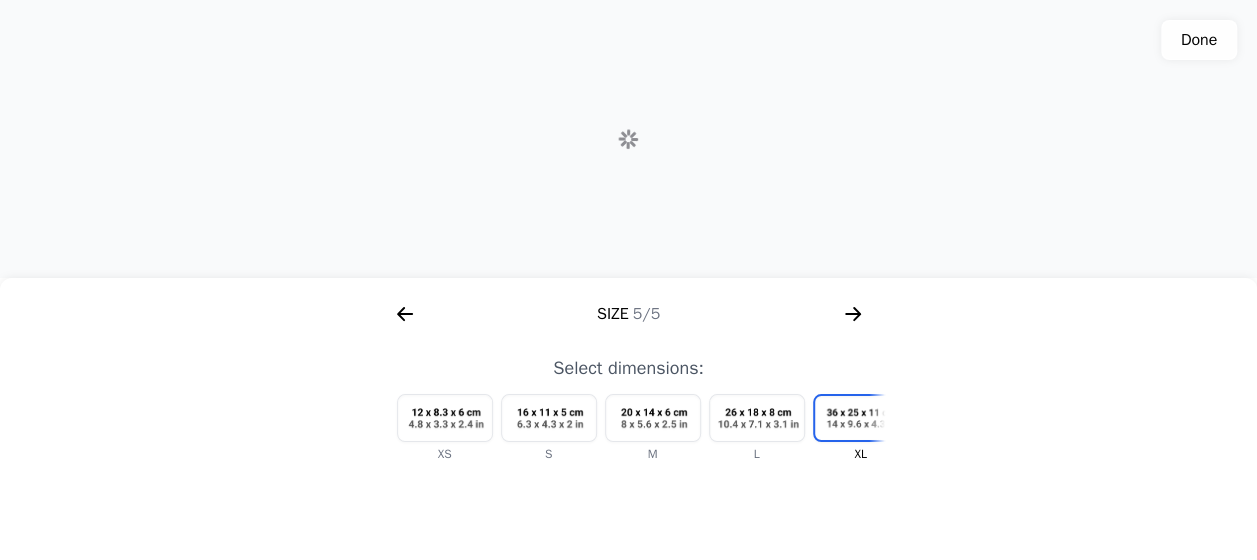 scroll, scrollTop: 0, scrollLeft: 60, axis: horizontal 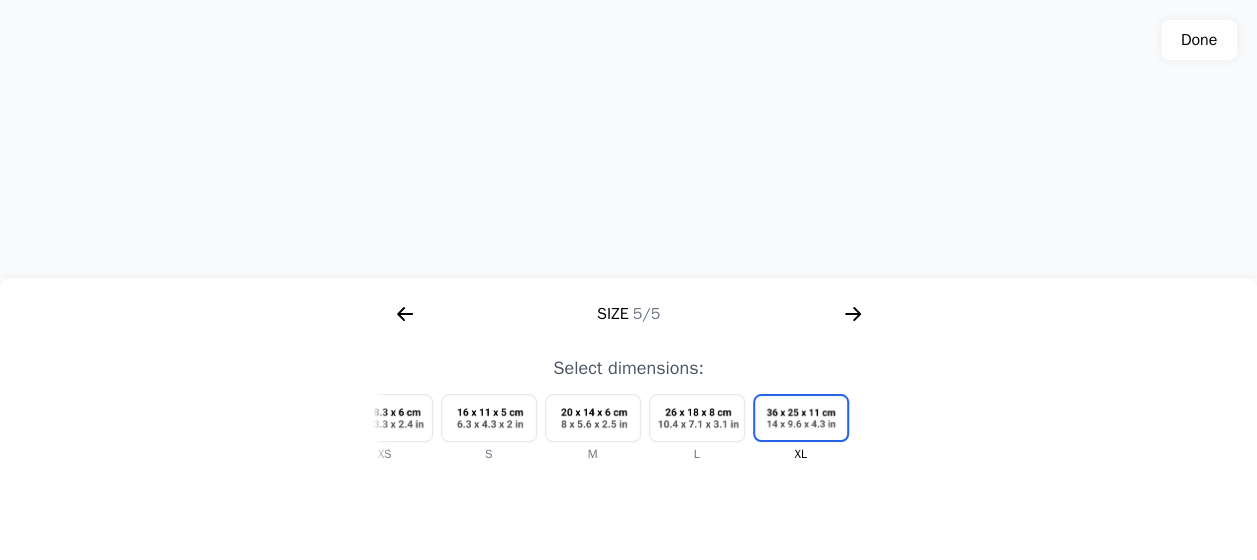 click 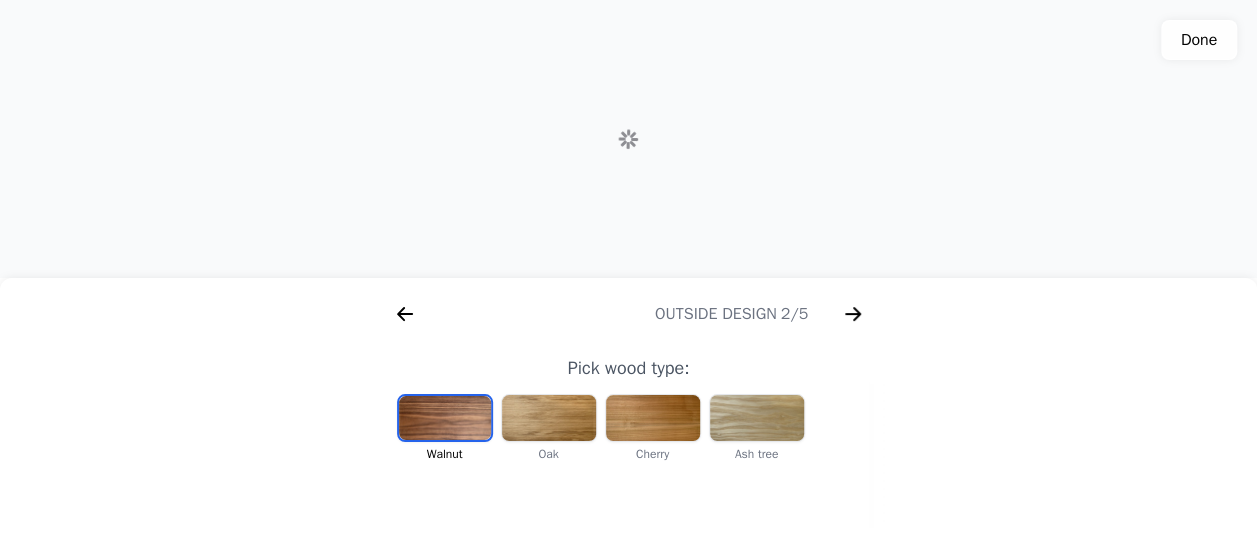 scroll, scrollTop: 0, scrollLeft: 256, axis: horizontal 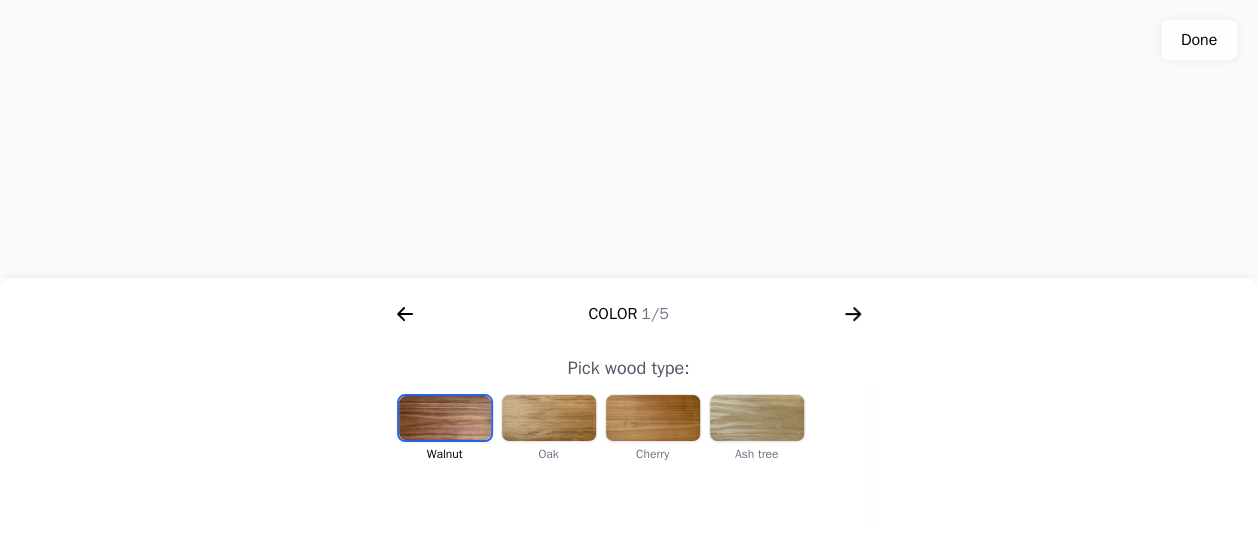 click on "Done" 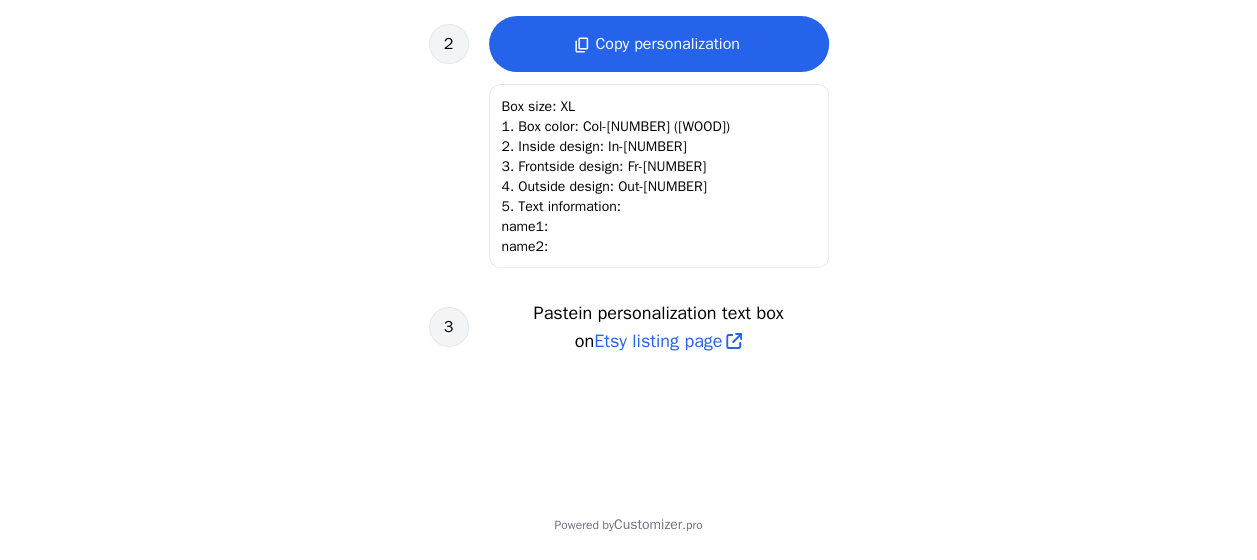 scroll, scrollTop: 837, scrollLeft: 0, axis: vertical 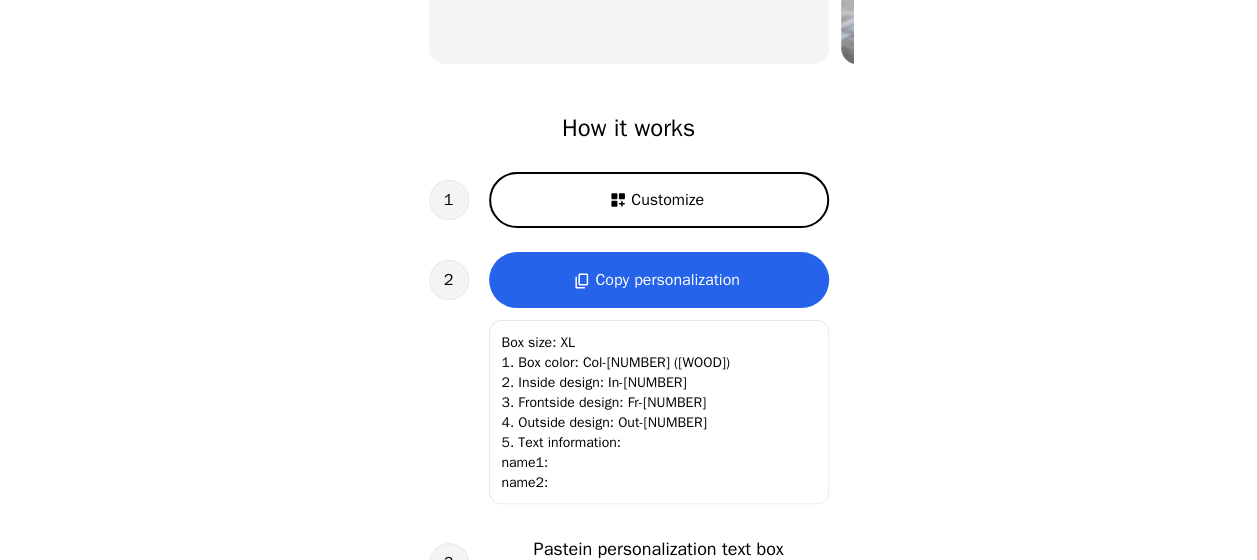 click on "Customize" at bounding box center (659, 200) 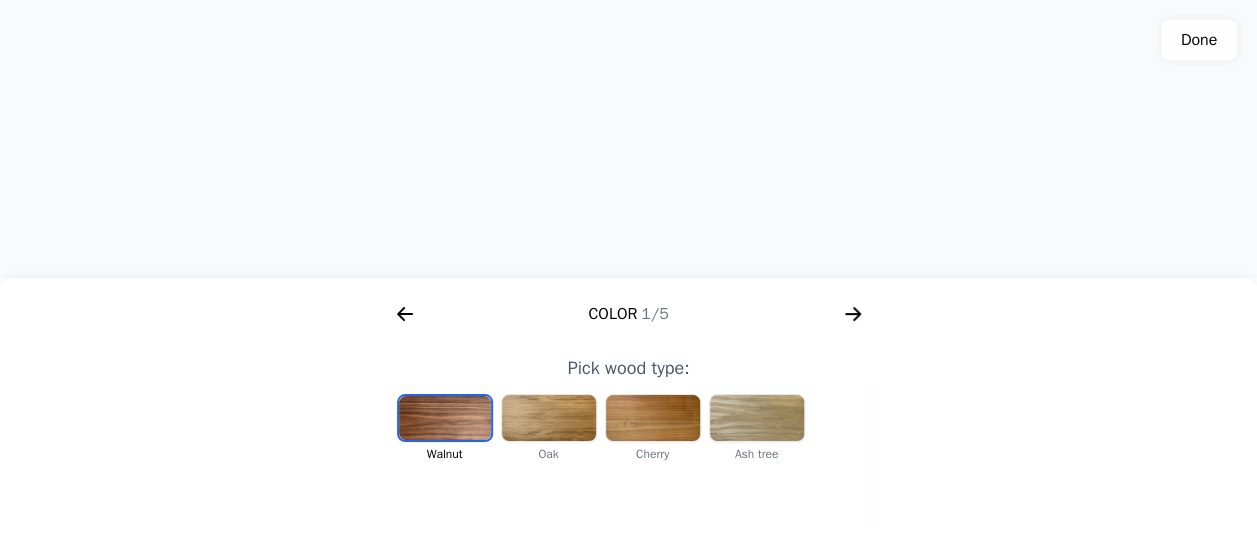 click 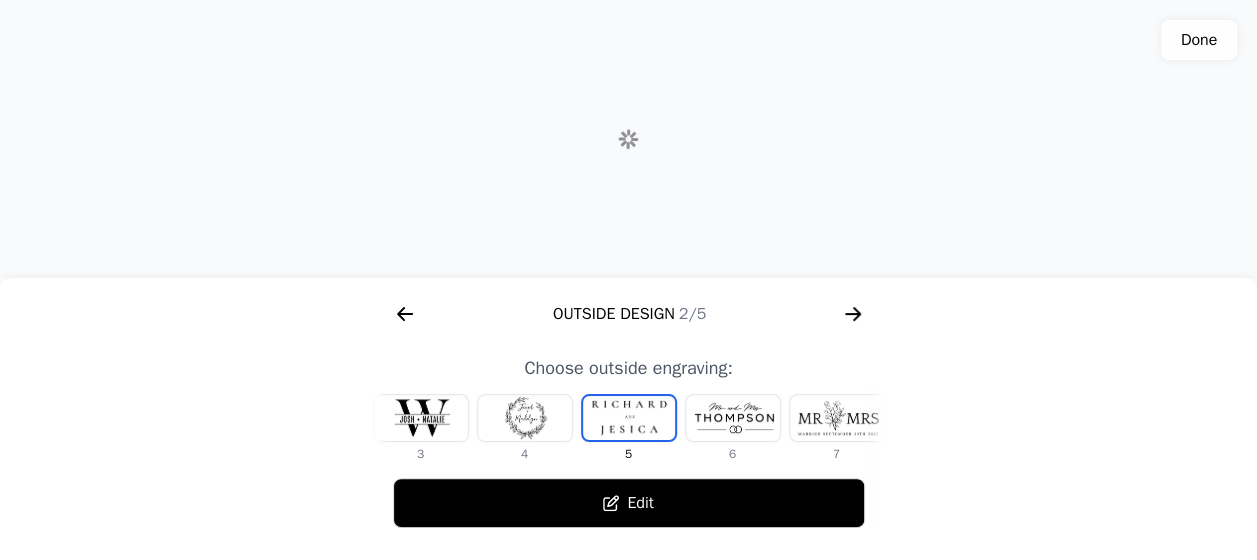scroll, scrollTop: 0, scrollLeft: 768, axis: horizontal 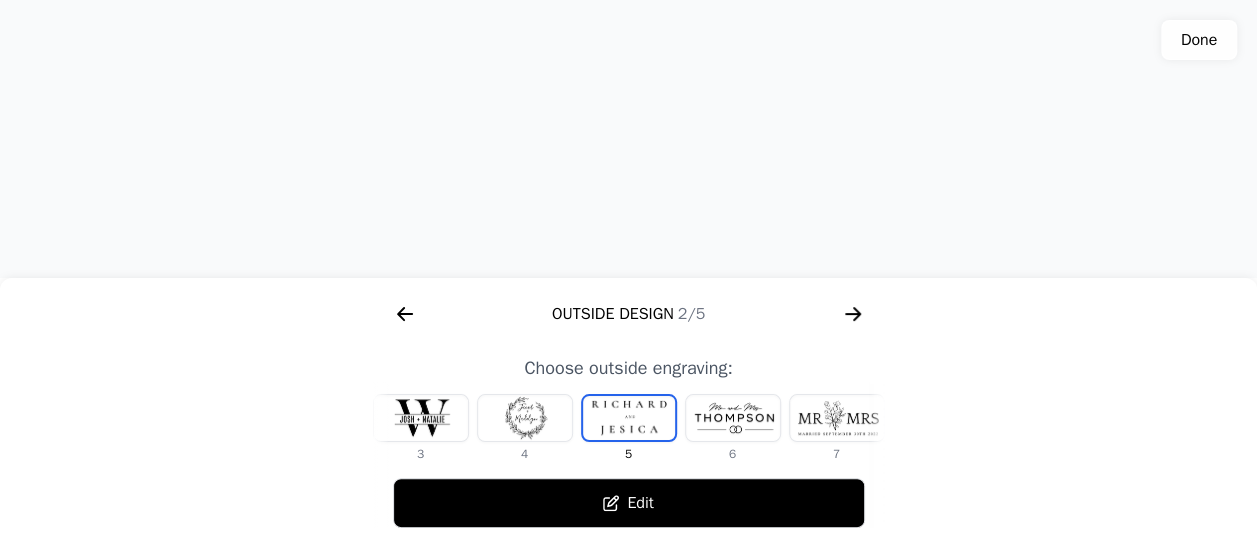 click 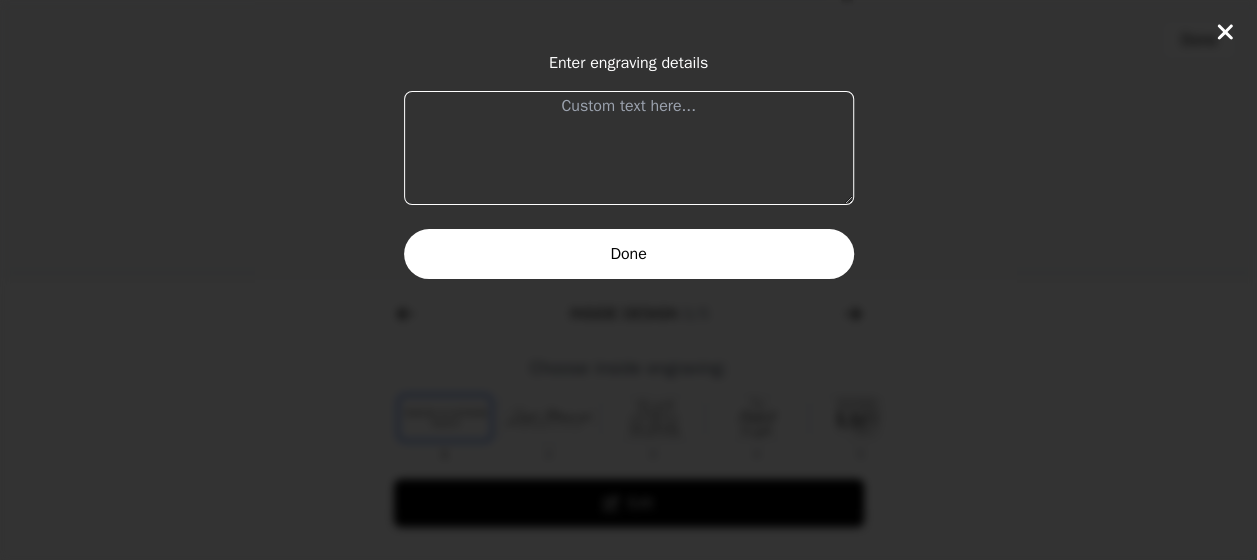 scroll, scrollTop: 0, scrollLeft: 1280, axis: horizontal 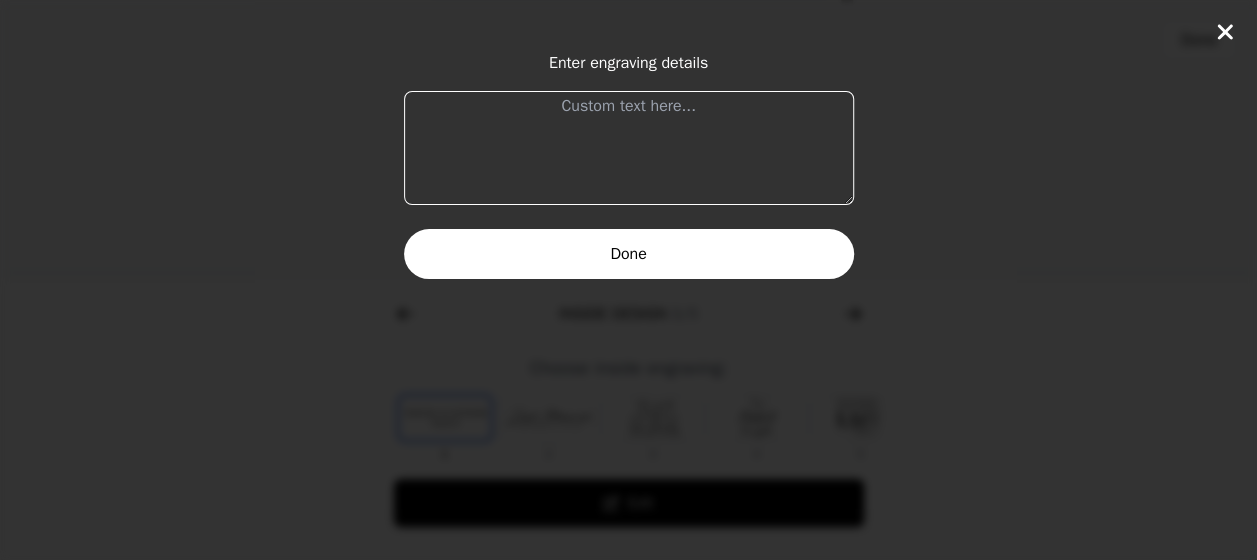 click on "Enter engraving details Done" 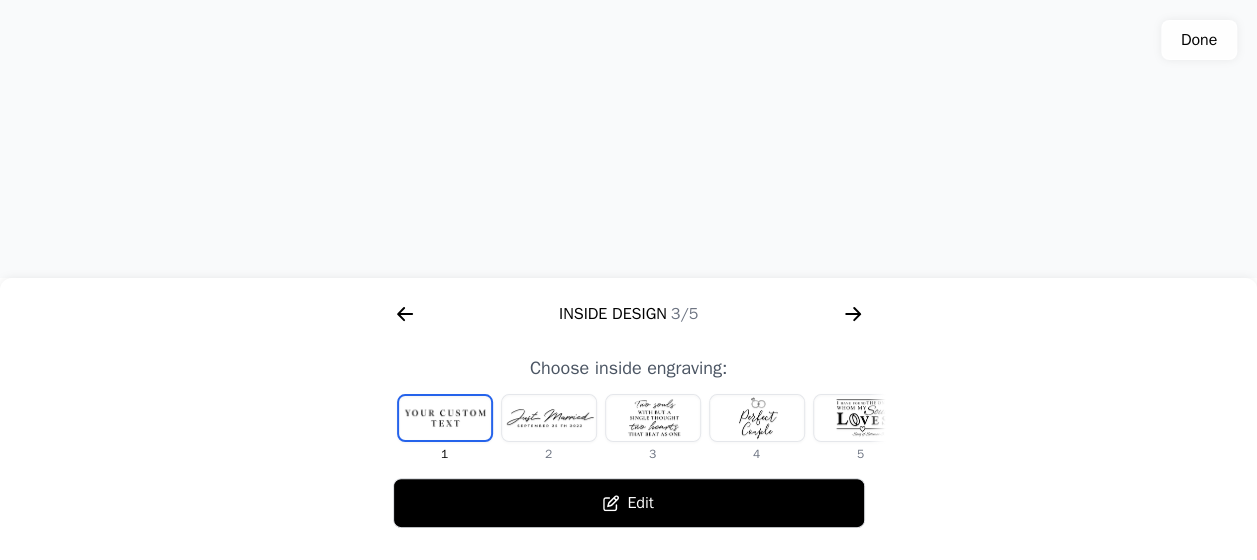 drag, startPoint x: 679, startPoint y: 196, endPoint x: 698, endPoint y: 306, distance: 111.62885 